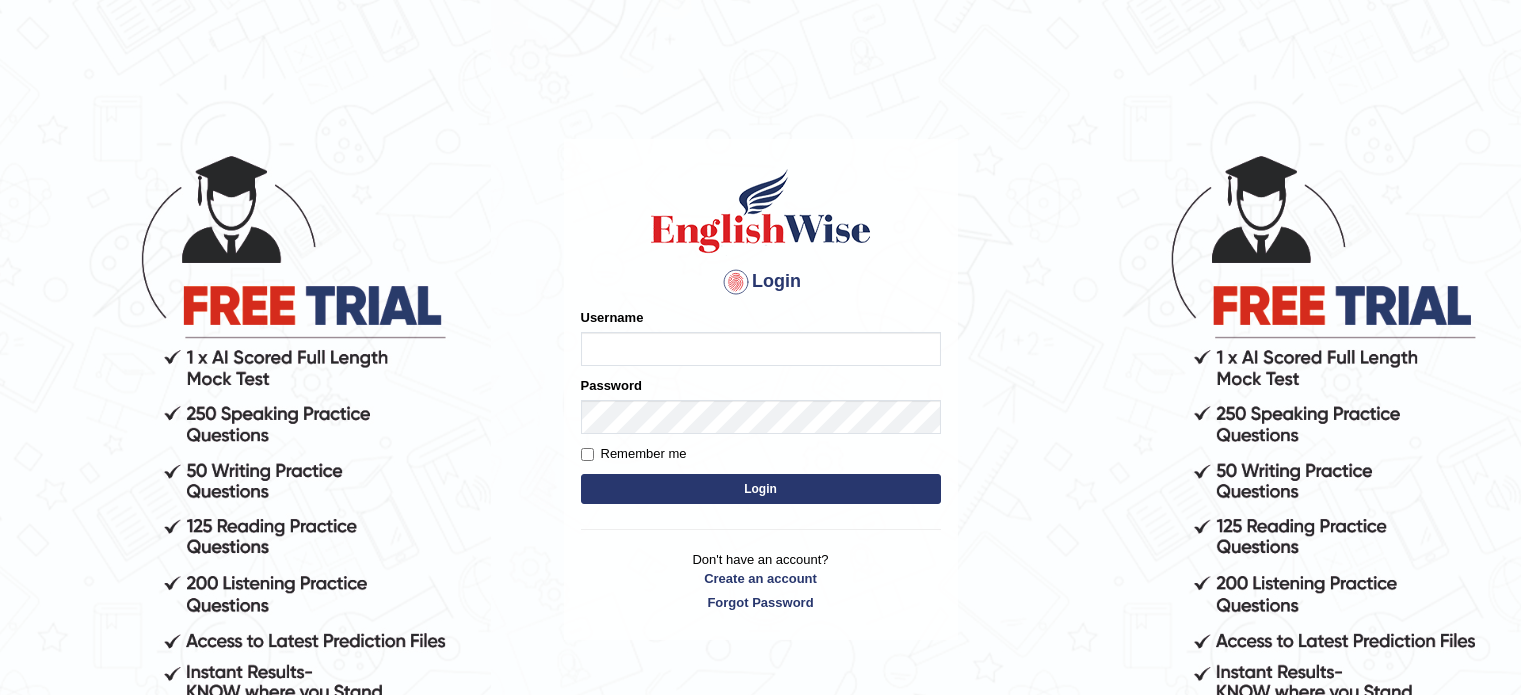 scroll, scrollTop: 0, scrollLeft: 0, axis: both 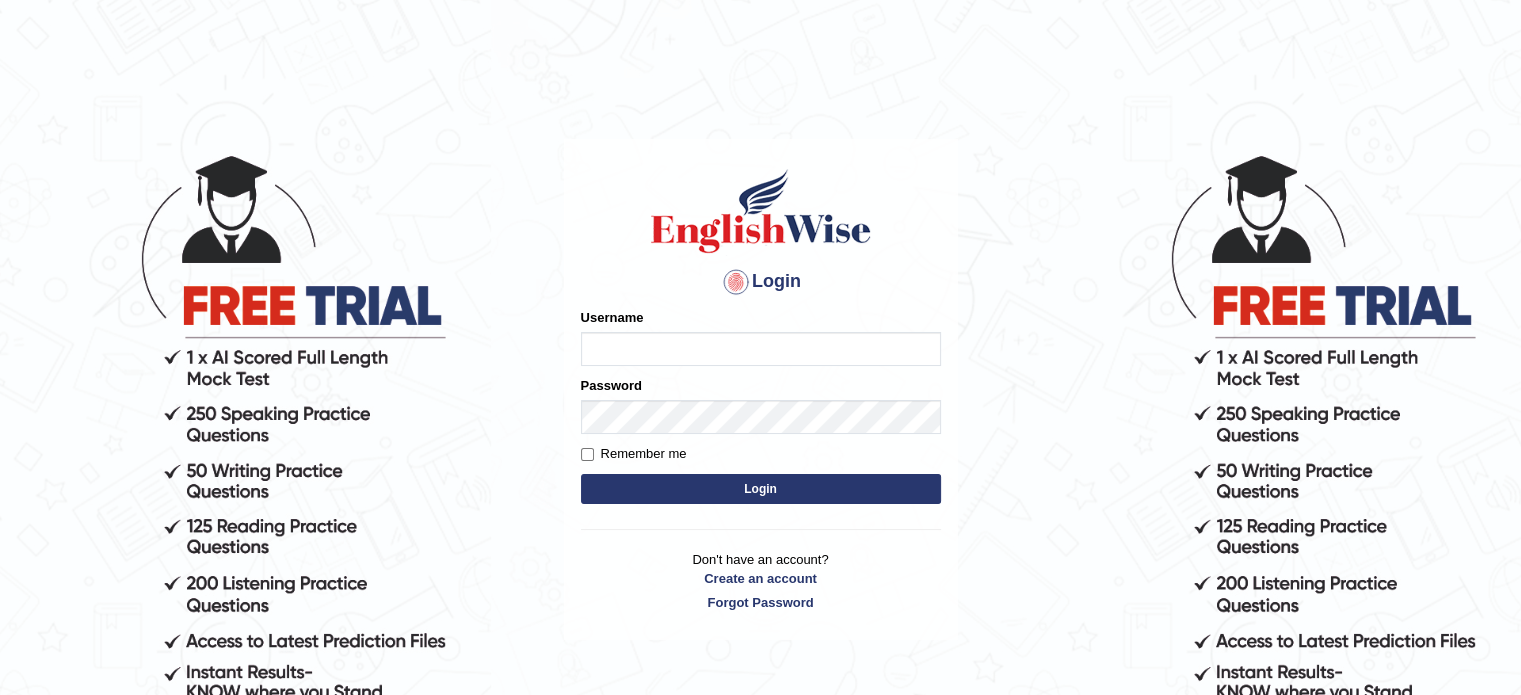 type on "Sharan1985" 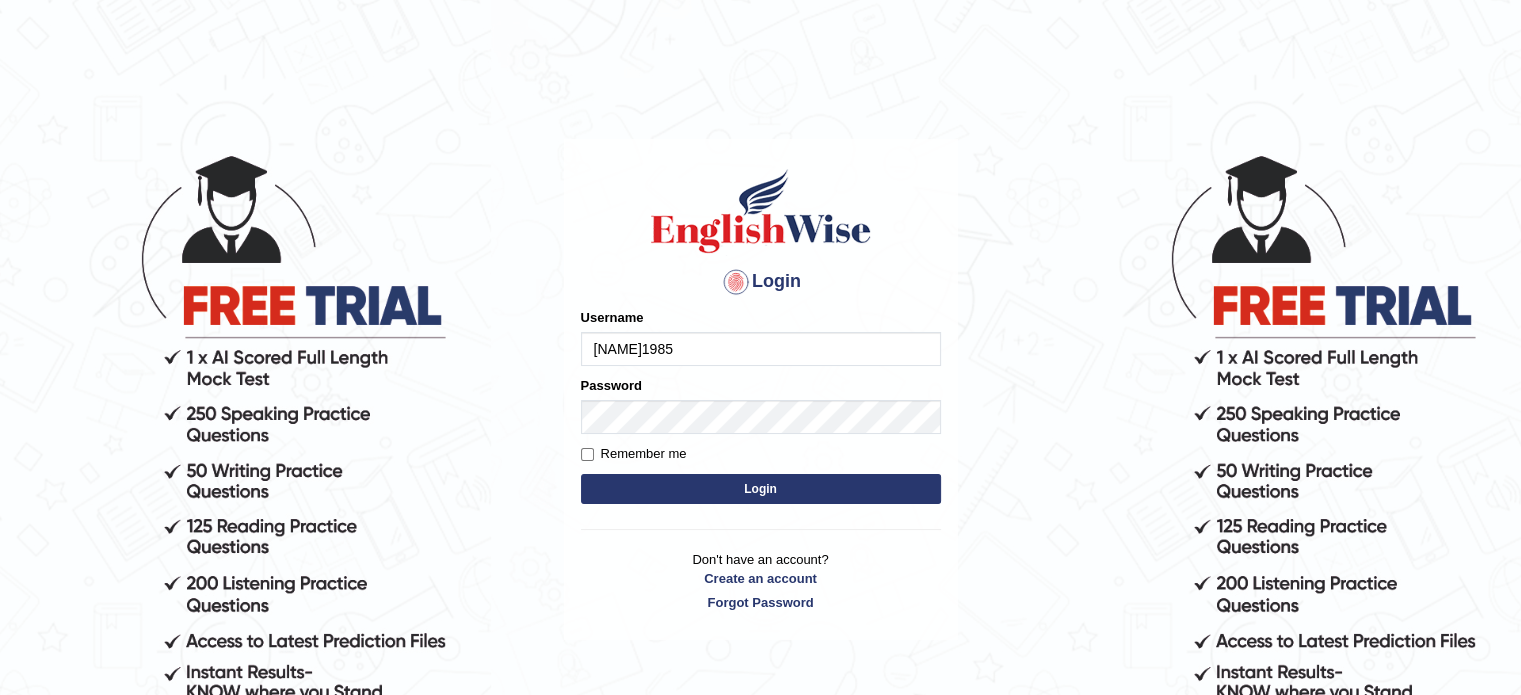click on "Login" at bounding box center [761, 489] 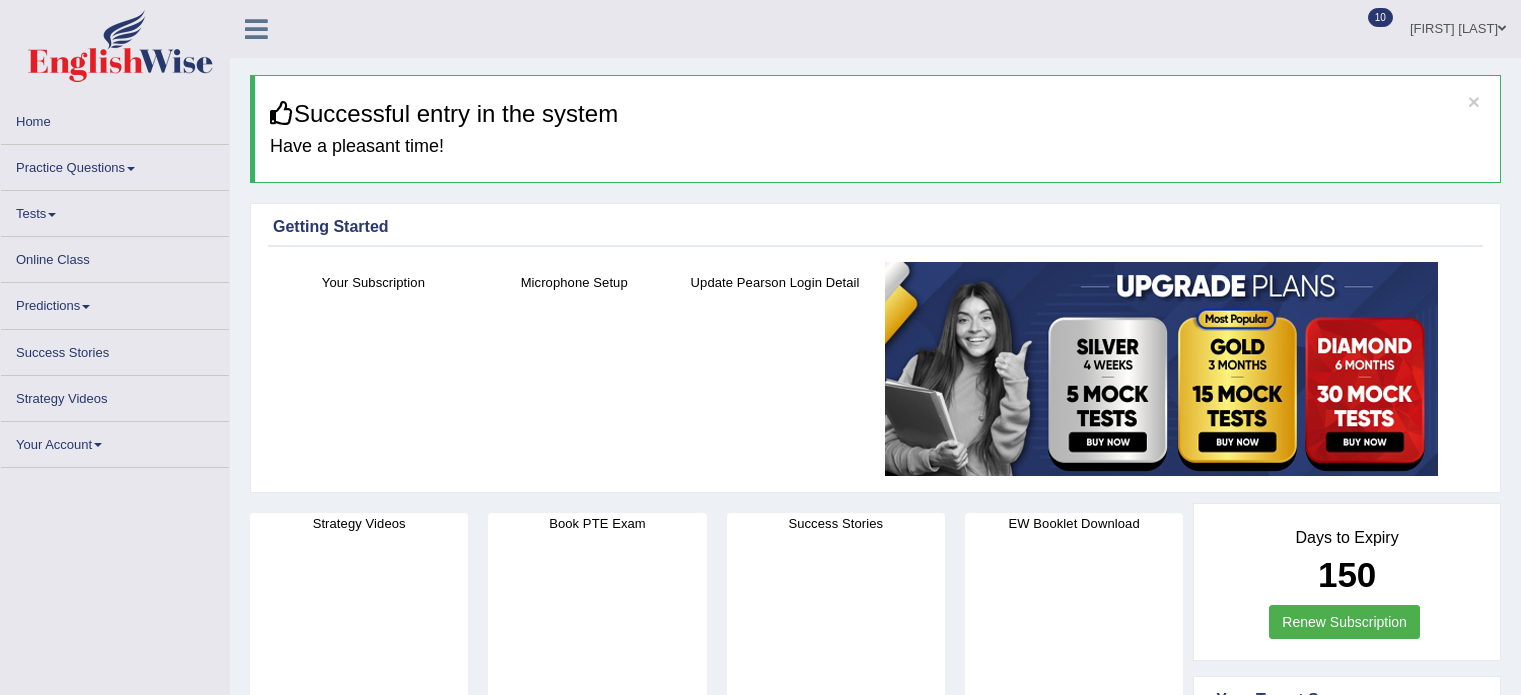scroll, scrollTop: 0, scrollLeft: 0, axis: both 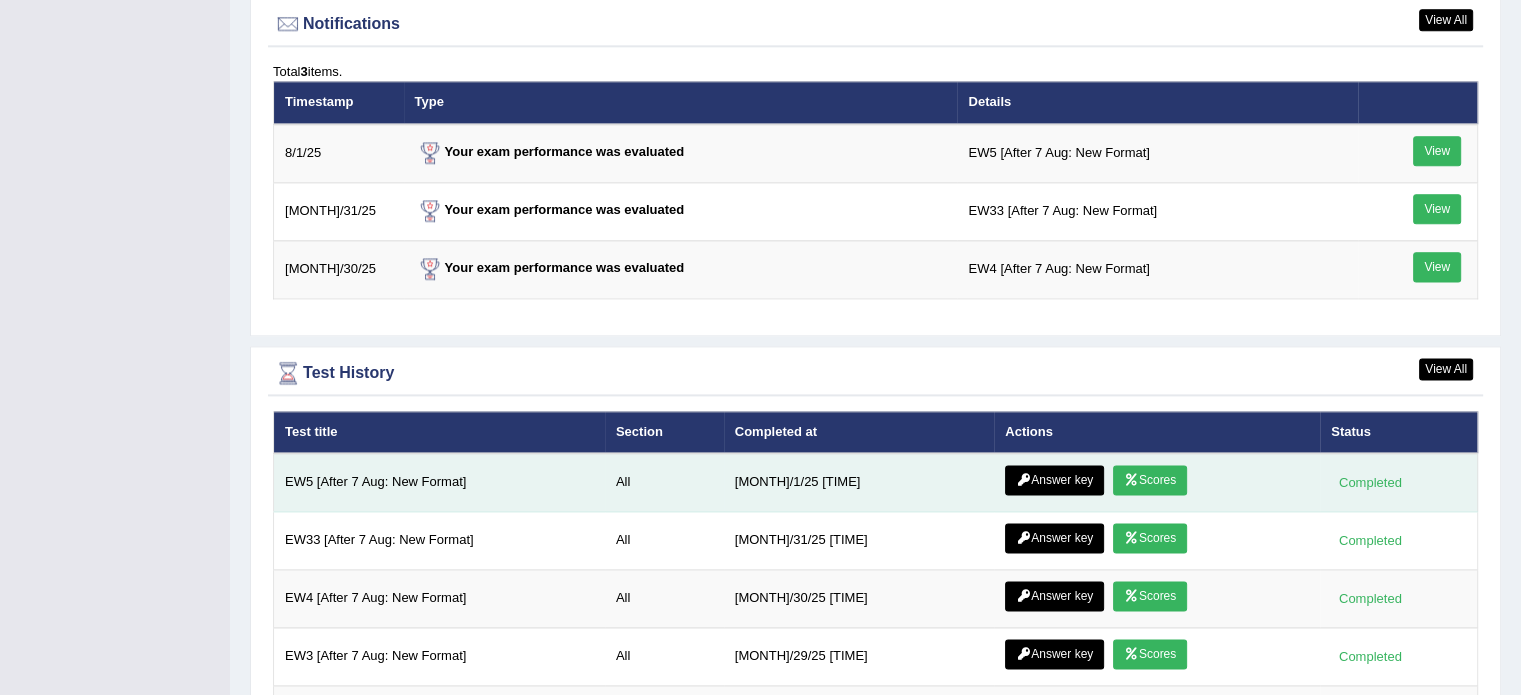 click on "Answer key" at bounding box center (1054, 480) 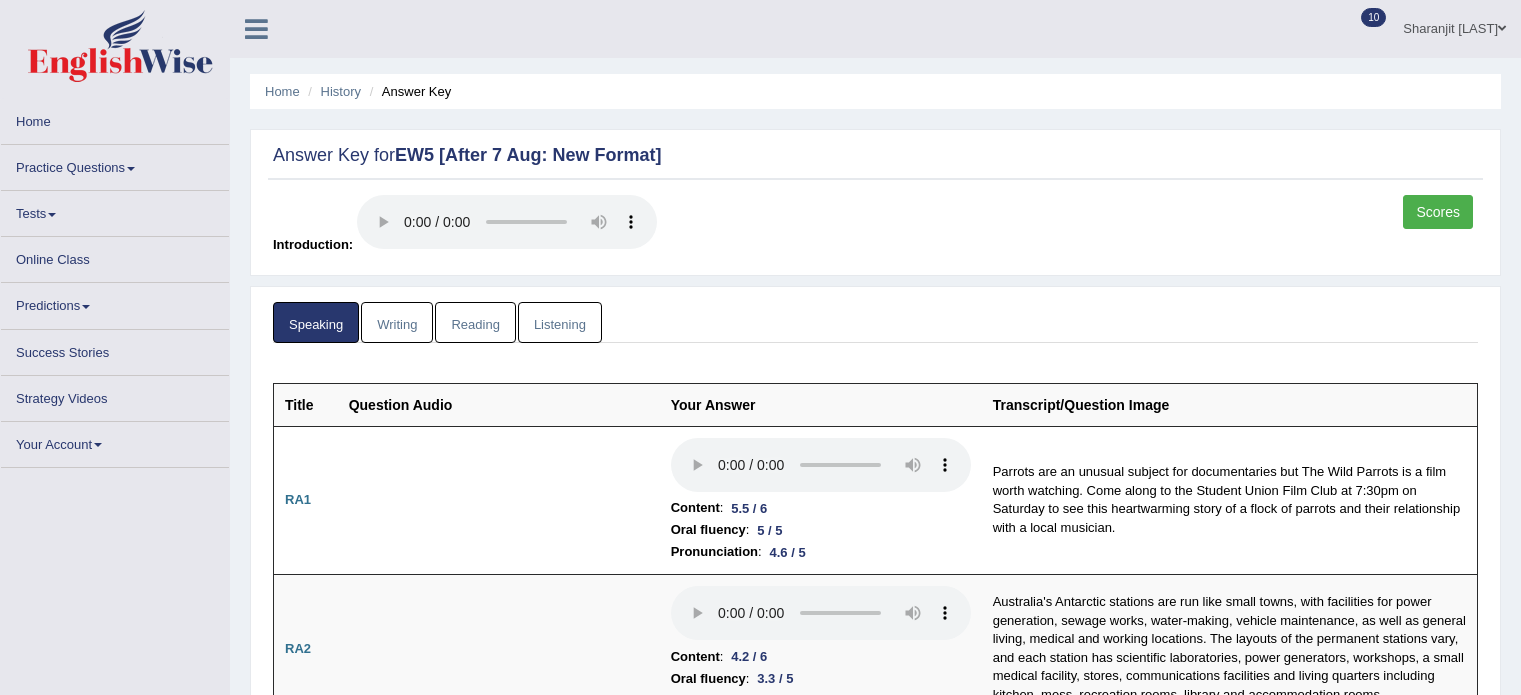scroll, scrollTop: 0, scrollLeft: 0, axis: both 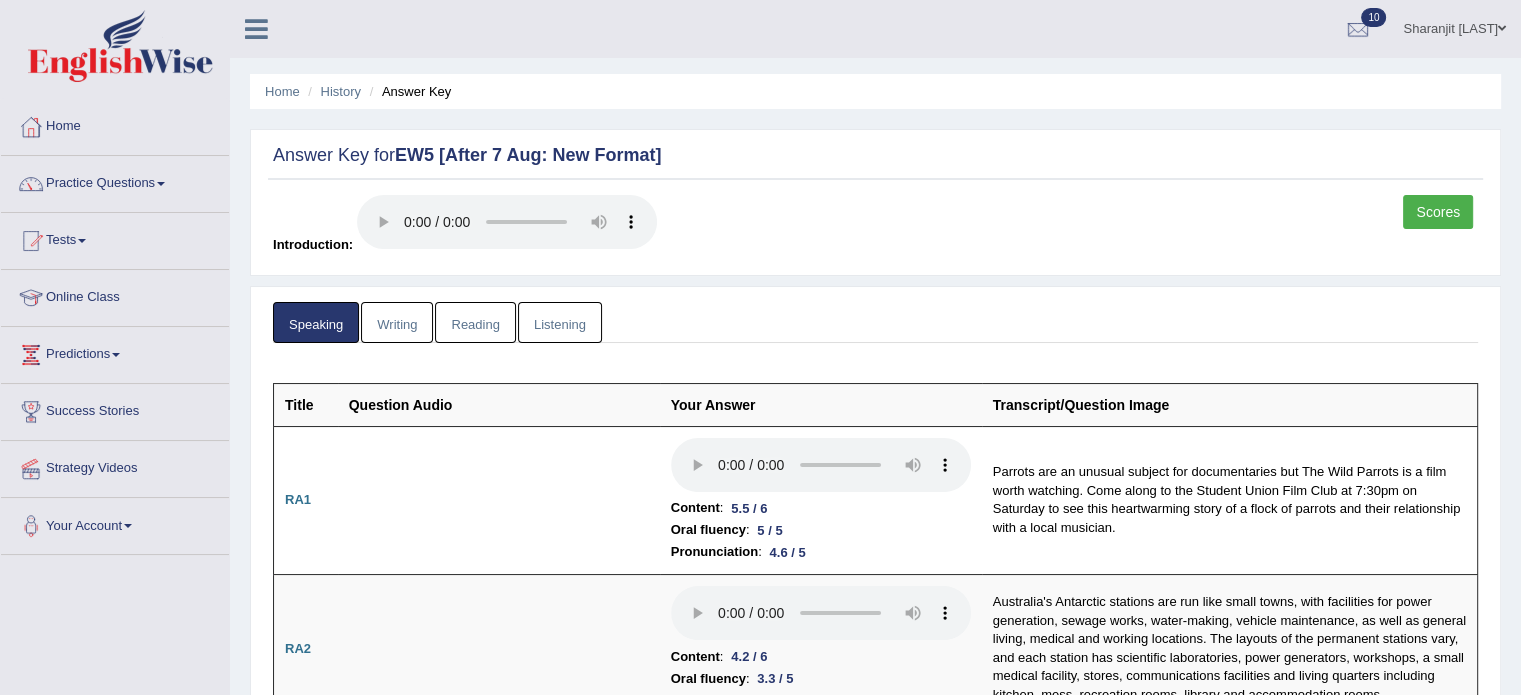 click on "Writing" at bounding box center [397, 322] 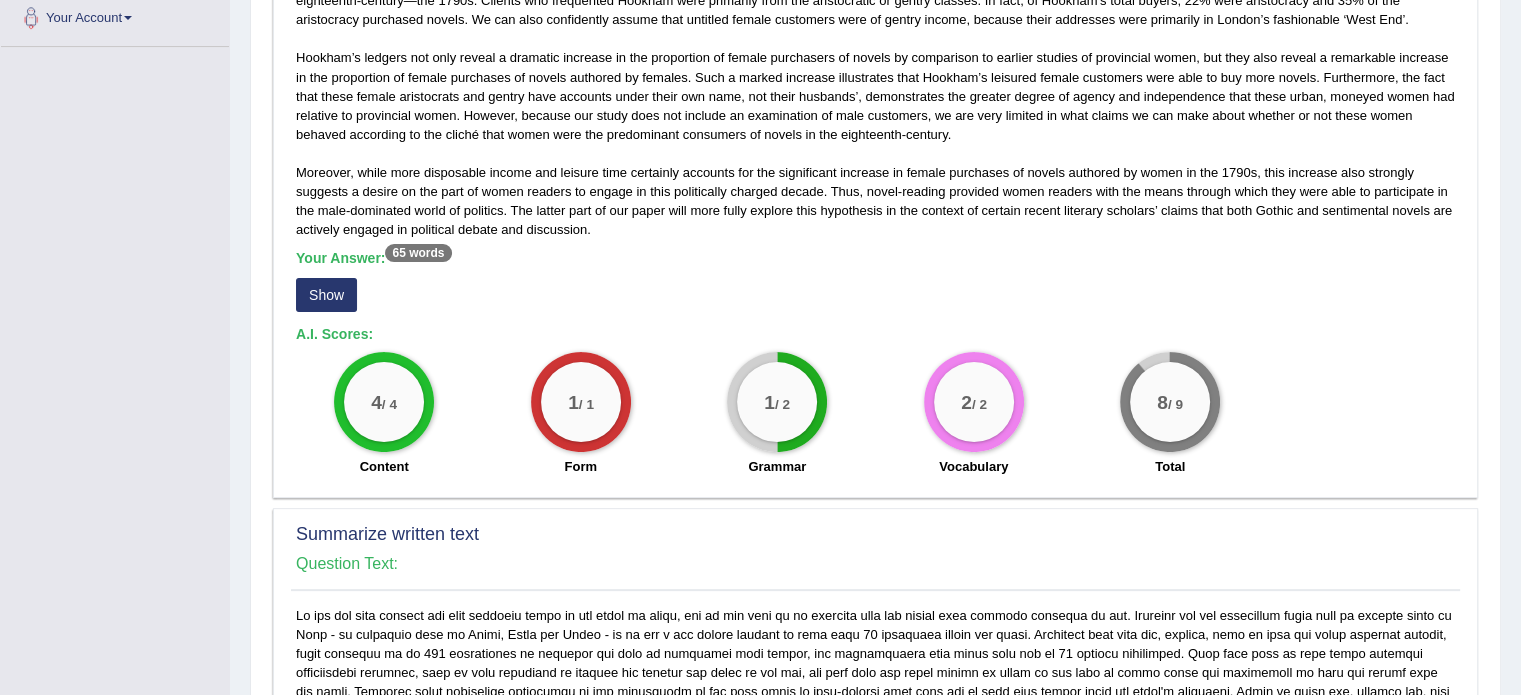 scroll, scrollTop: 515, scrollLeft: 0, axis: vertical 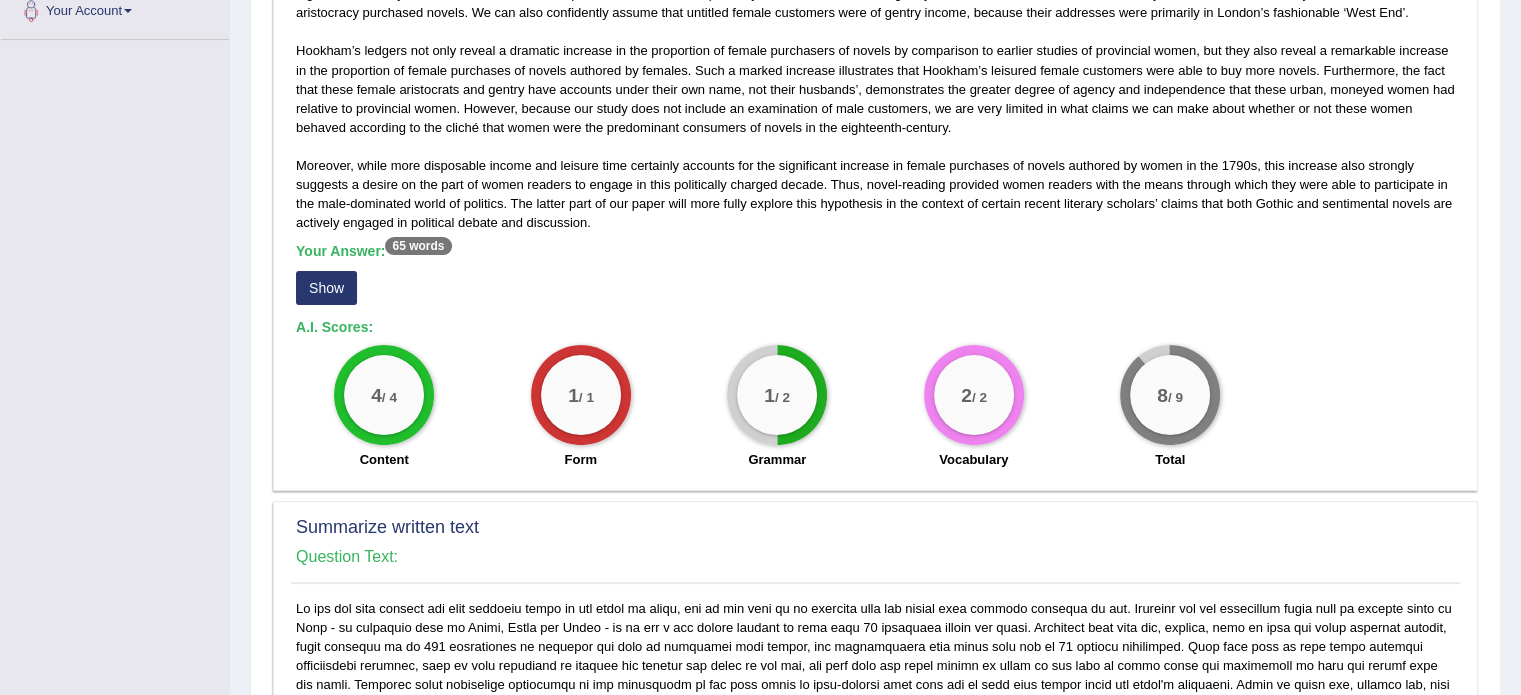 click on "Show" at bounding box center (326, 288) 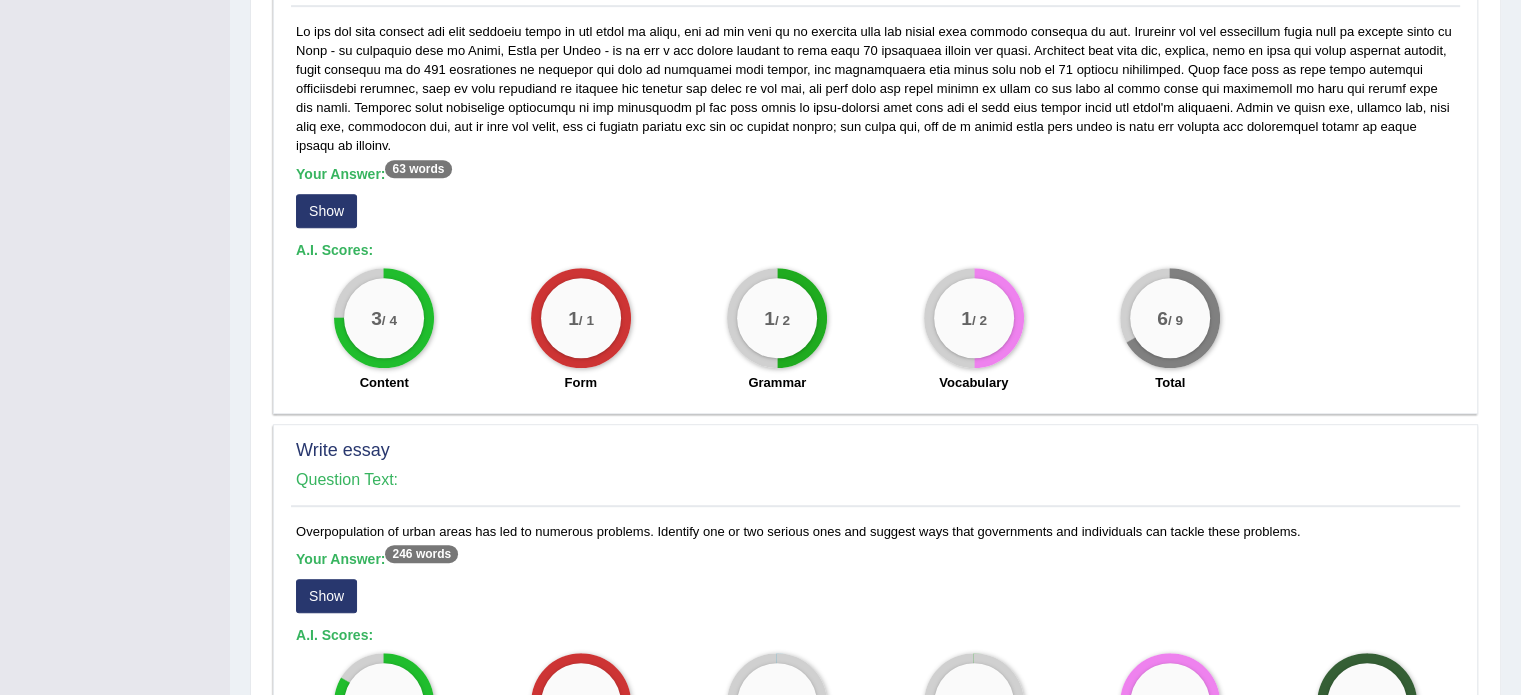 scroll, scrollTop: 1125, scrollLeft: 0, axis: vertical 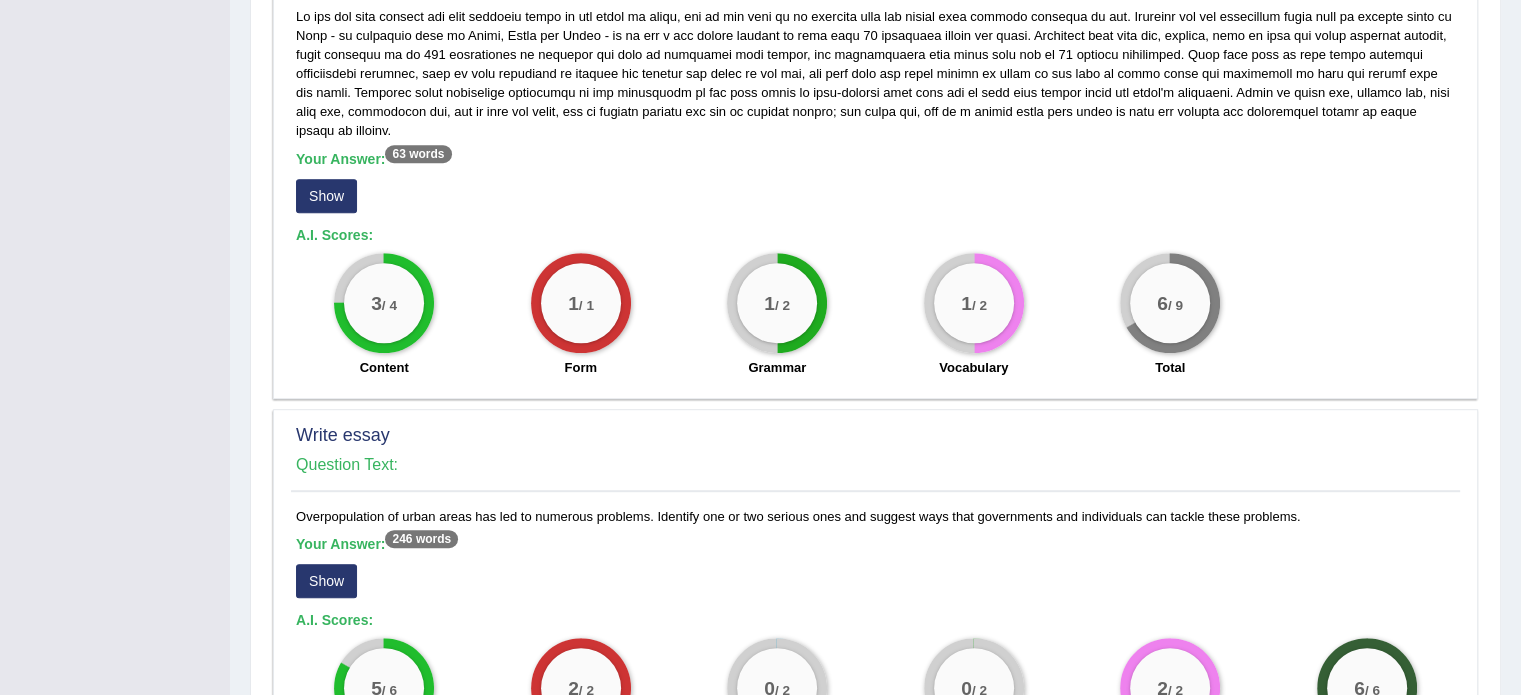 click on "Show" at bounding box center [326, 196] 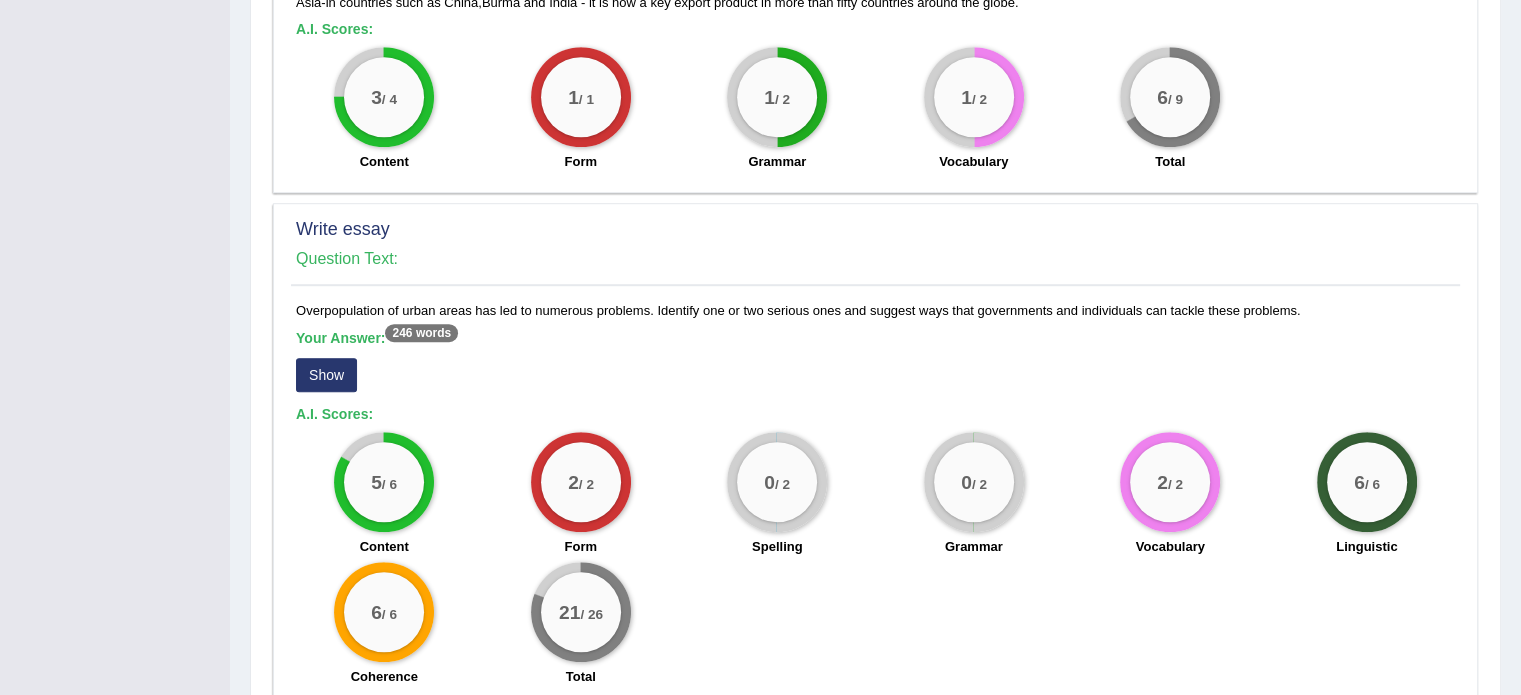 scroll, scrollTop: 1432, scrollLeft: 0, axis: vertical 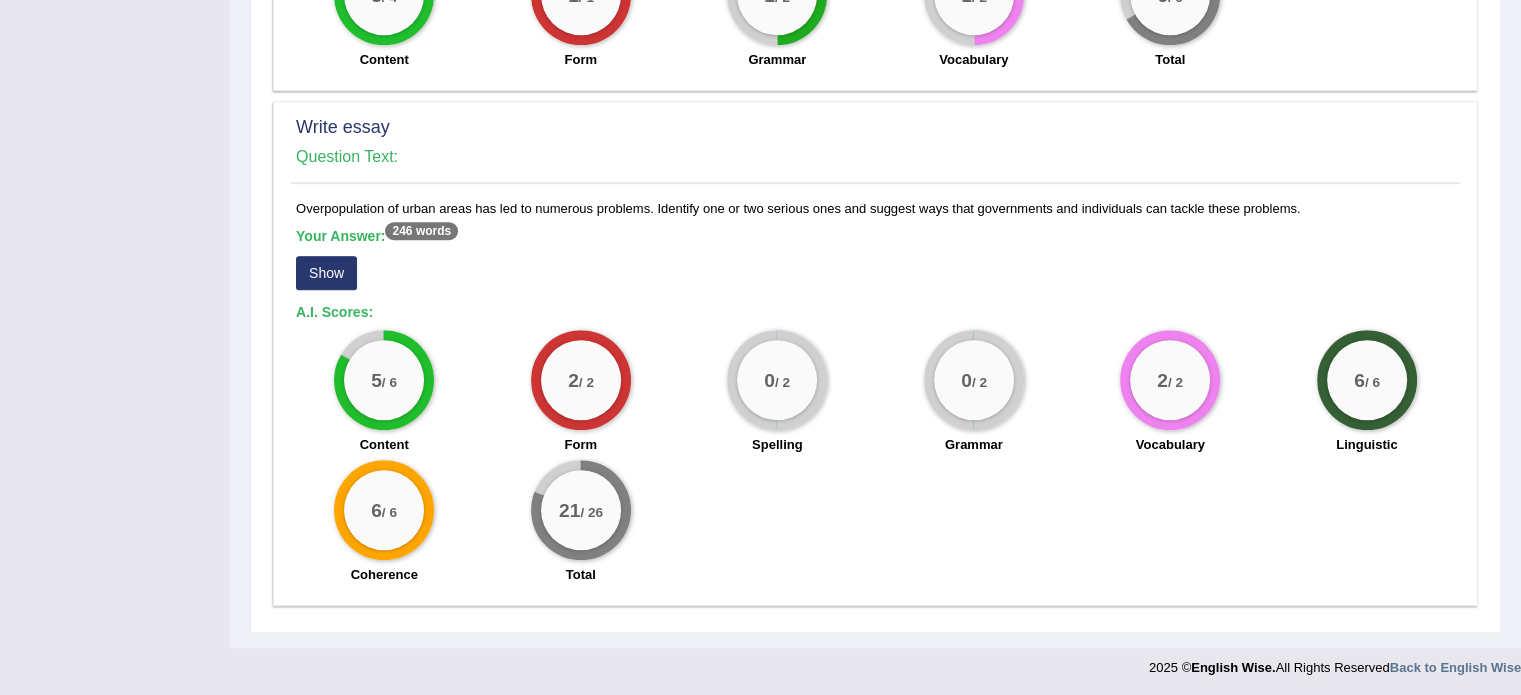 click on "Show" at bounding box center [326, 273] 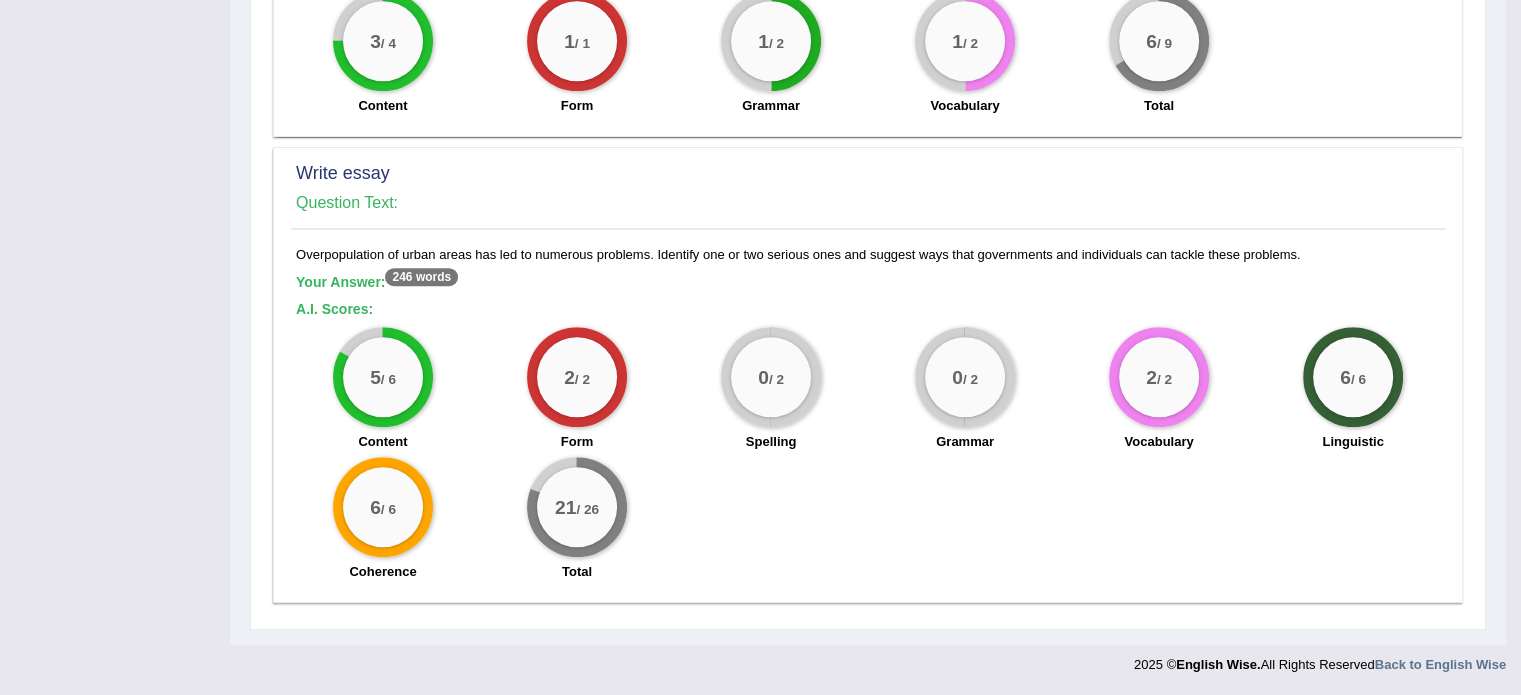 scroll, scrollTop: 1384, scrollLeft: 0, axis: vertical 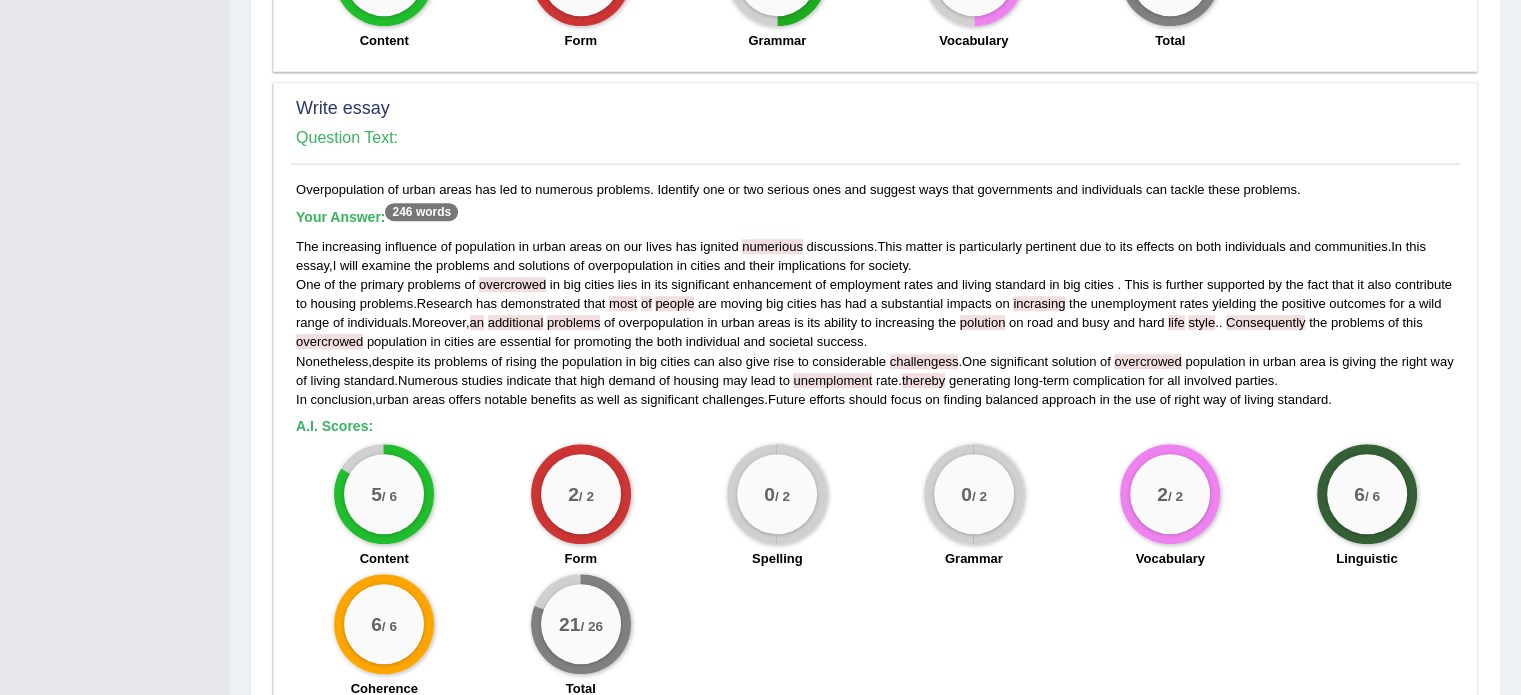 click on "The   increasing   influence   of   population   in   urban   areas   on   our   lives   has   ignited   numerious   discussions .  This   matter   is   particularly   pertinent   due   to   its   effects   on   both   individuals   and   communities .  In   this   essay ,  I   will   examine   the   problems   and   solutions   of   overpopulation   in   cities   and   their   implications   for   society . One   of   the   primary   problems   of   overcrowed   in   big   cities   lies   in   its   significant   enhancement   of   employment   rates   and   living   standard   in   big   cities   .   This   is   further   supported   by   the   fact   that   it   also   contribute   to   housing   problems .  Research   has   demonstrated   that   most   of   people   are   moving   big   cities   has   had   a   substantial   impacts   on   incrasing   the   unemployment   rates   yielding   the   positive   outcomes   for   a   wild   range   of   individuals .  Moreover ,  an   additional   problems   of" at bounding box center (875, 323) 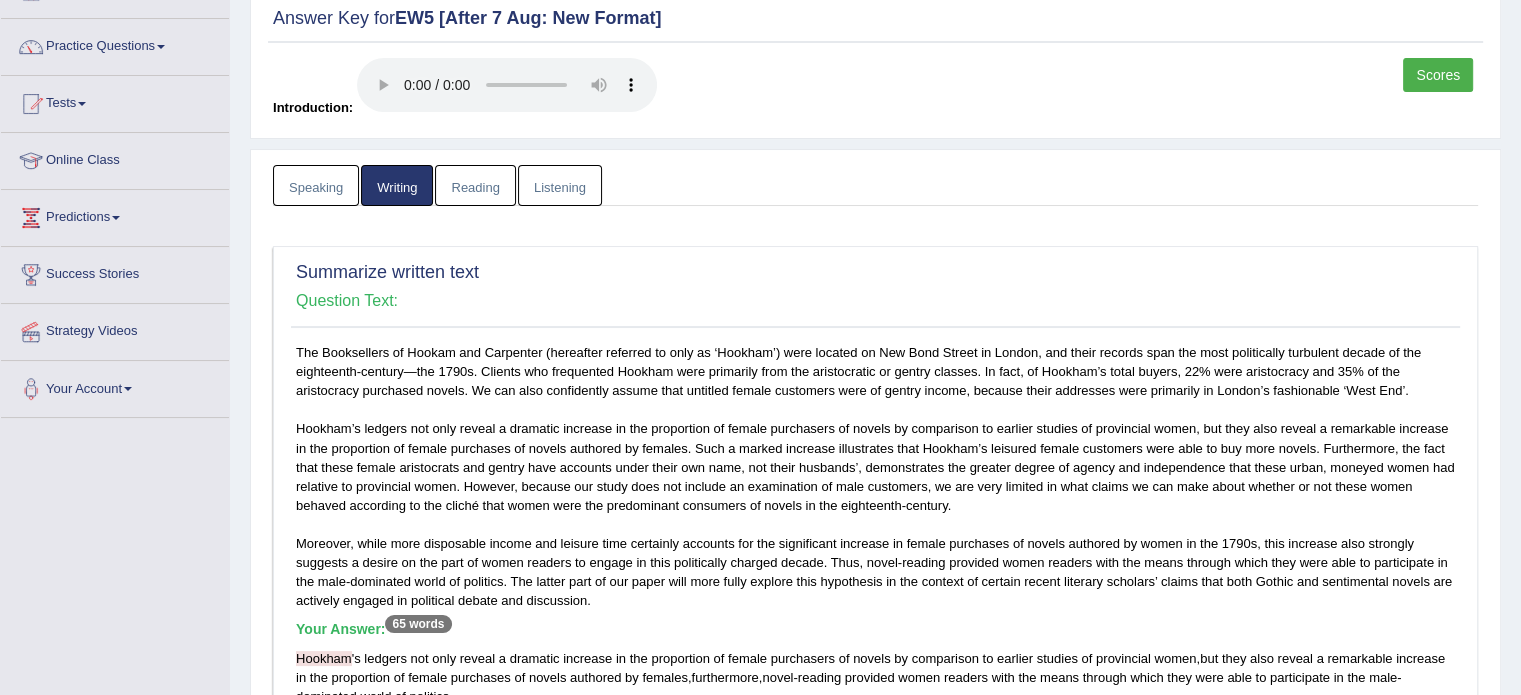scroll, scrollTop: 124, scrollLeft: 0, axis: vertical 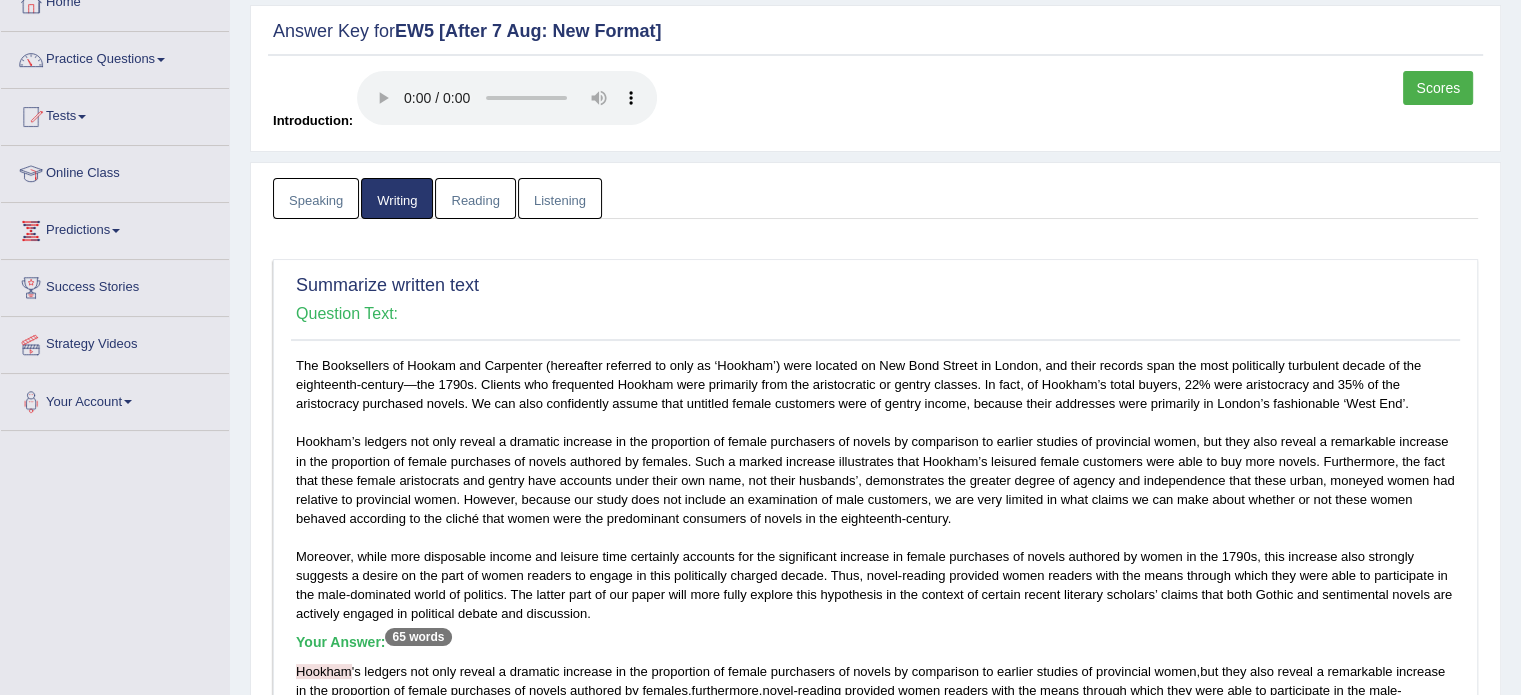 click on "Reading" at bounding box center (475, 198) 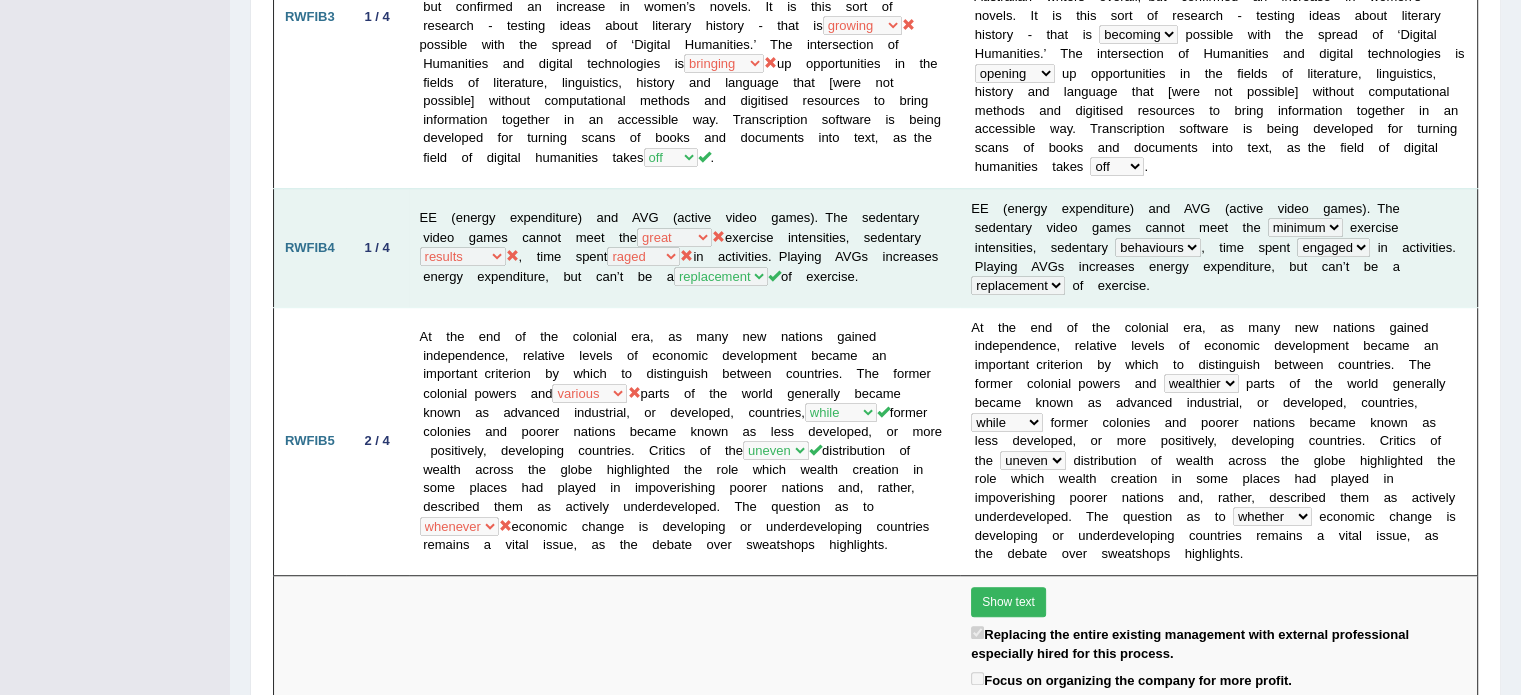 scroll, scrollTop: 1157, scrollLeft: 0, axis: vertical 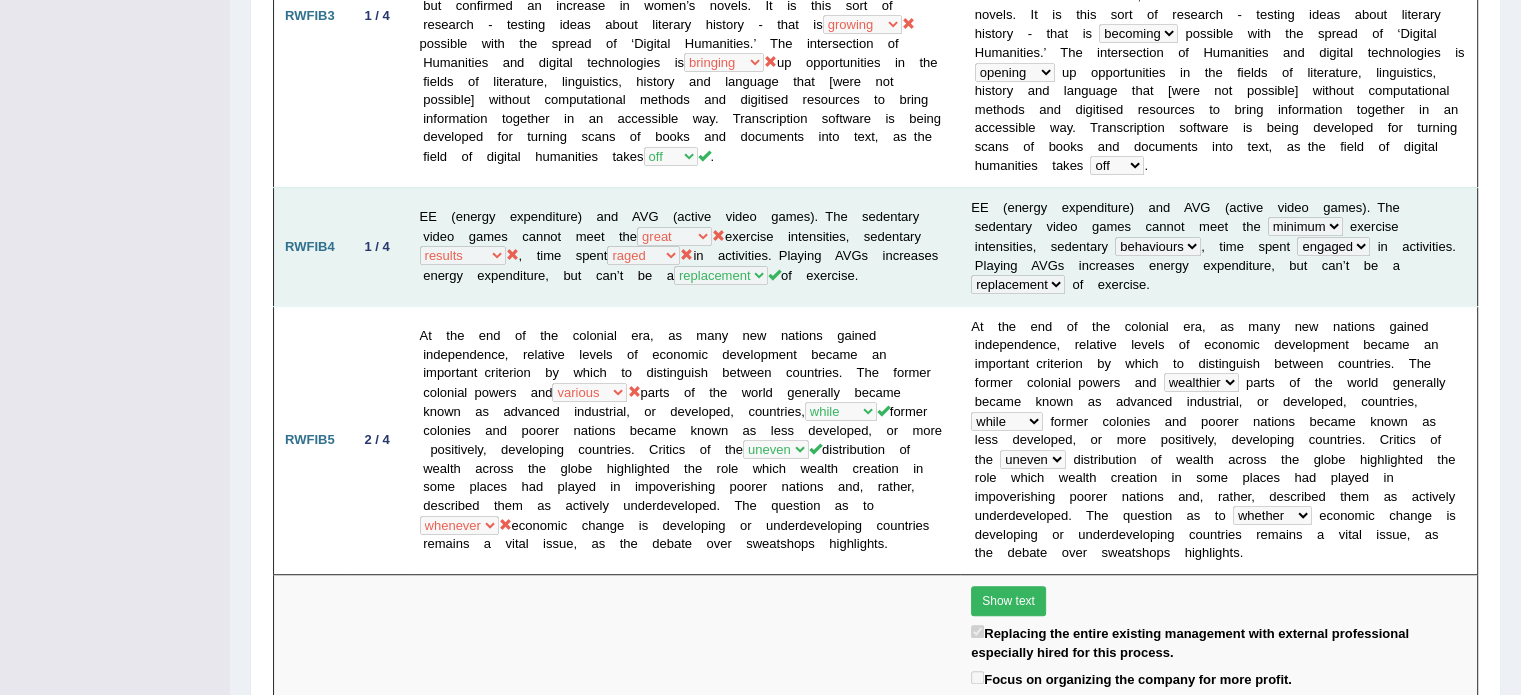 click on "At    the    end    of    the    colonial    era,    as    many    new    nations    gained    independence,    relative    levels    of    economic    development    became    an    important  criterion    by    which    to    distinguish    between    countries.    The    former    colonial  powers    and   several wealthy various wealthier   parts    of    the    world    generally    became    known    as    advanced    industrial,    or    developed,    countries,   when while instance whereas   former    colonies    and    poorer    nations    became    known    as    less    developed,    or    more    positively,    developing    countries.    Critics    of    the   uniform evenly uneven unlock whether wherever while whenever" at bounding box center (685, 440) 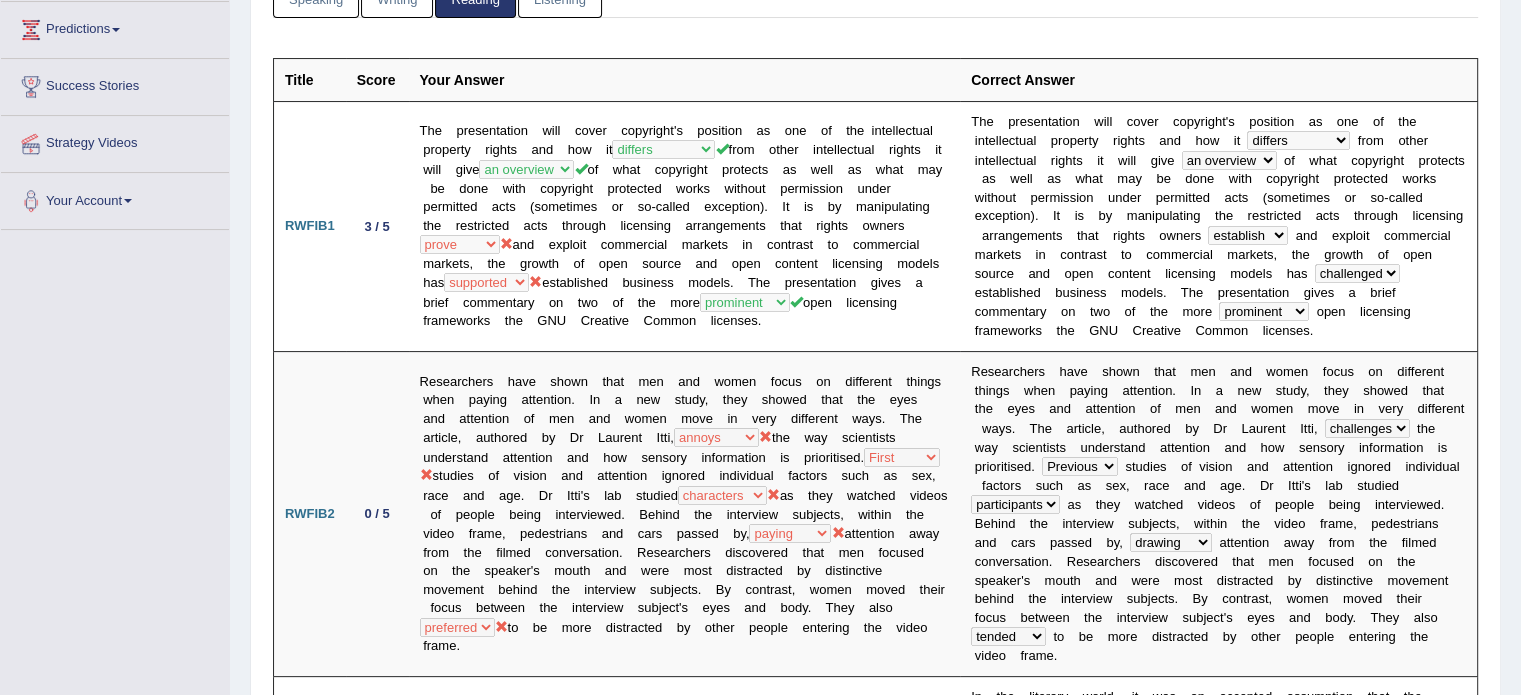 scroll, scrollTop: 0, scrollLeft: 0, axis: both 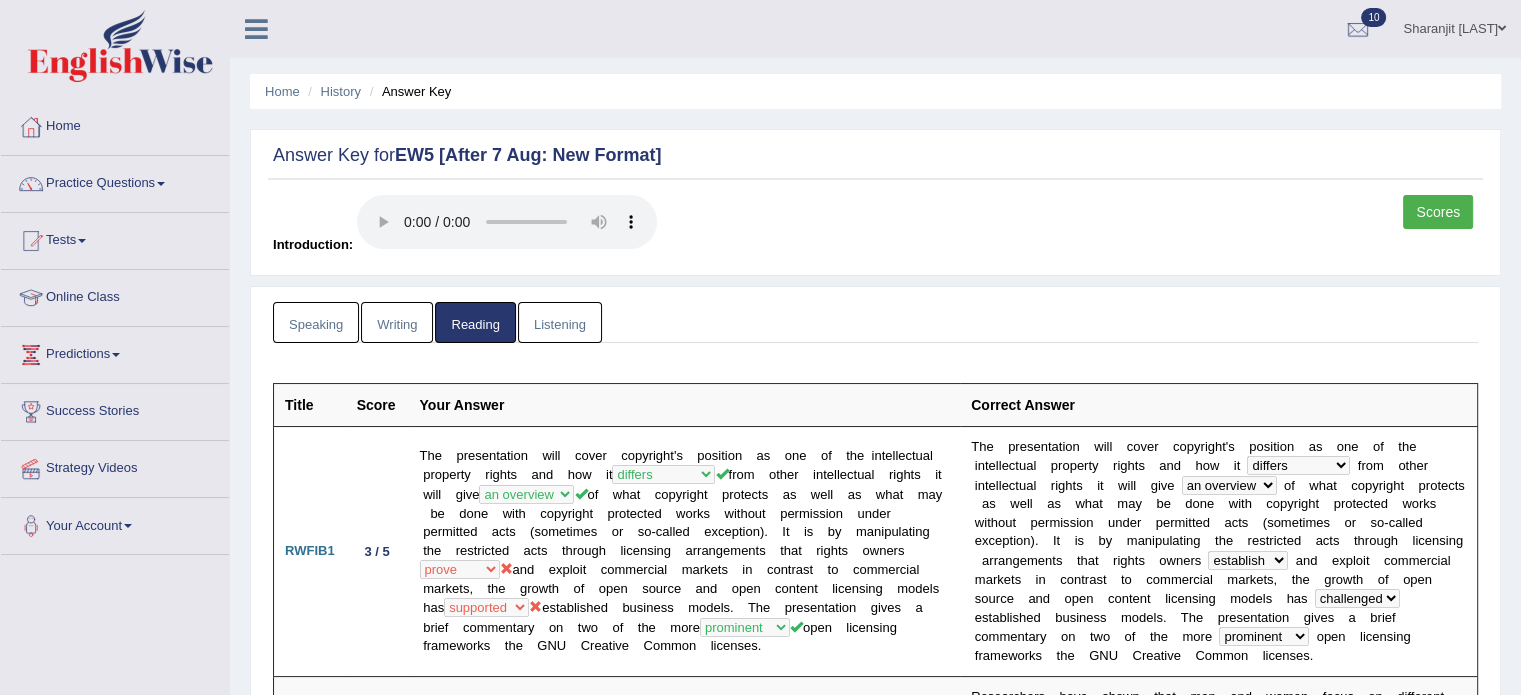 click on "Listening" at bounding box center (560, 322) 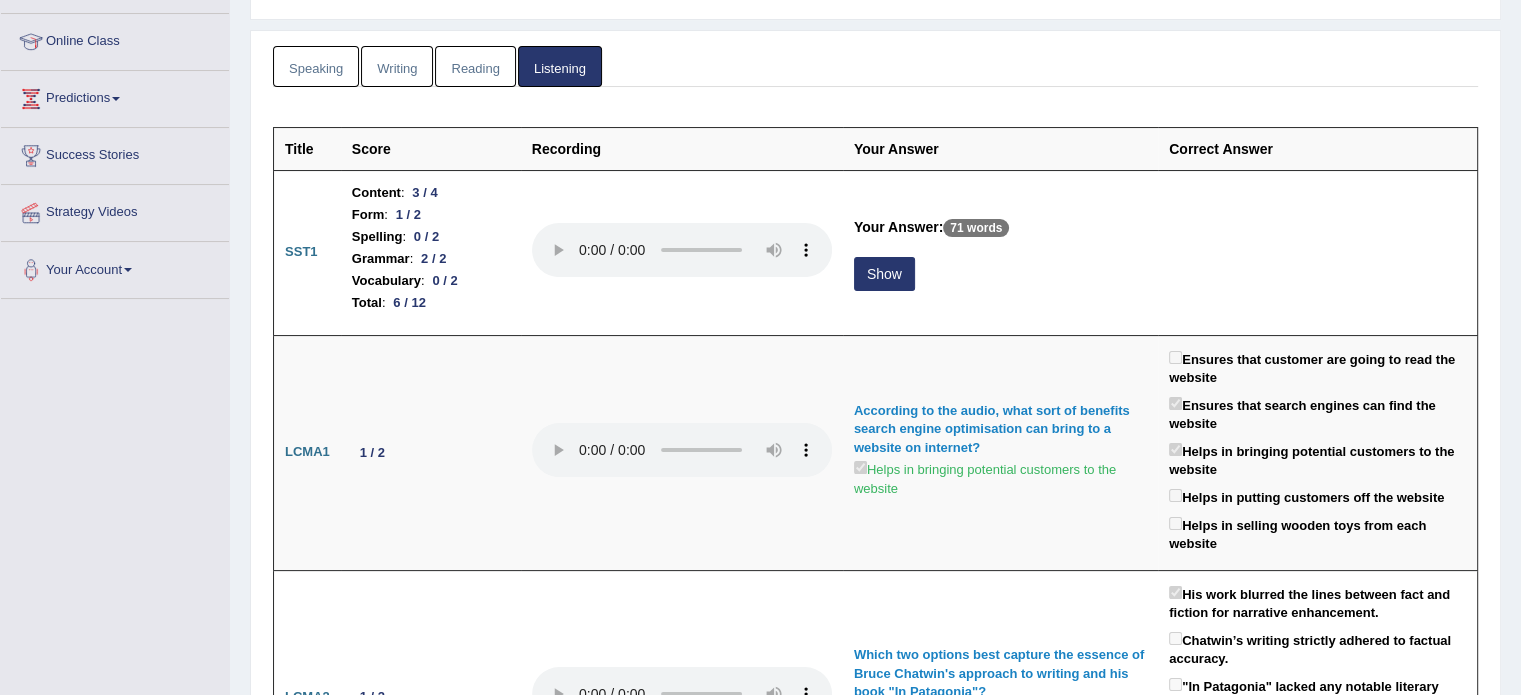scroll, scrollTop: 257, scrollLeft: 0, axis: vertical 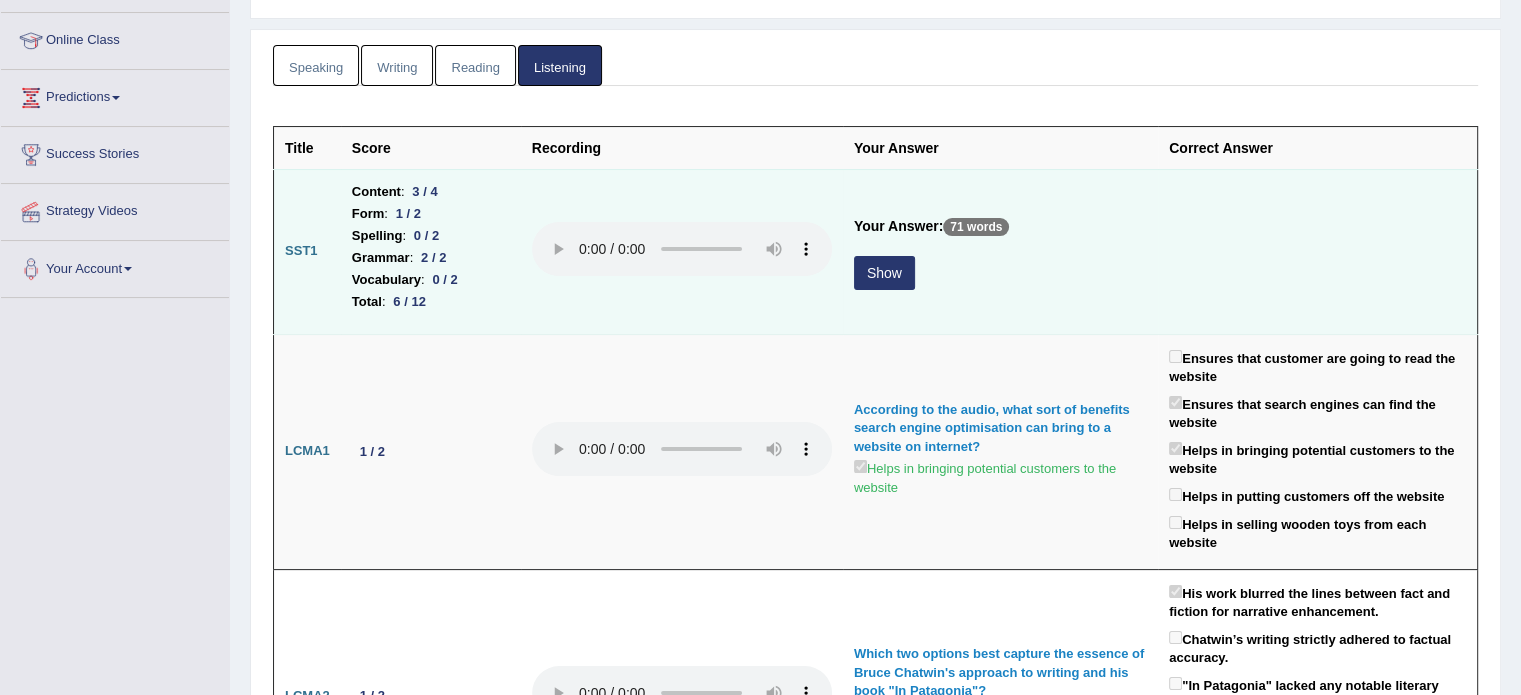click on "Show" at bounding box center (884, 273) 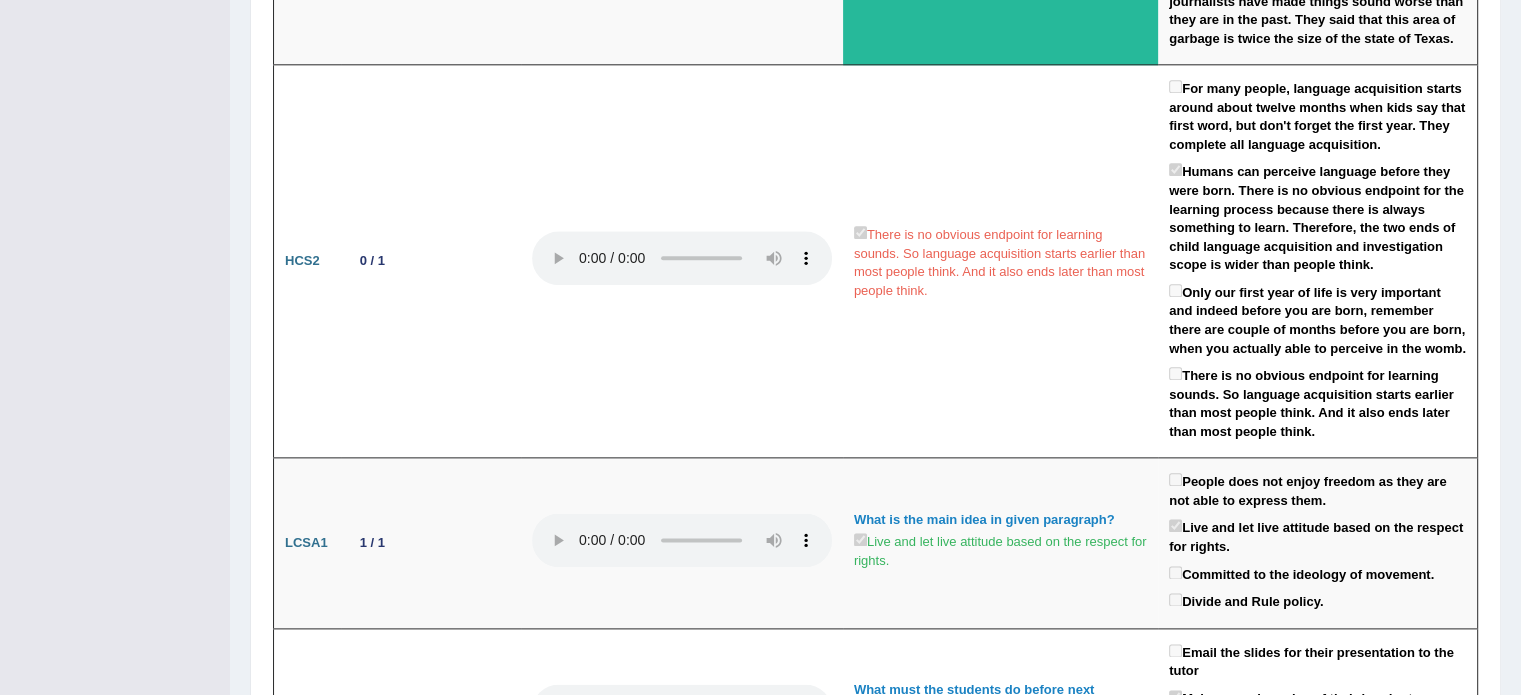scroll, scrollTop: 2355, scrollLeft: 0, axis: vertical 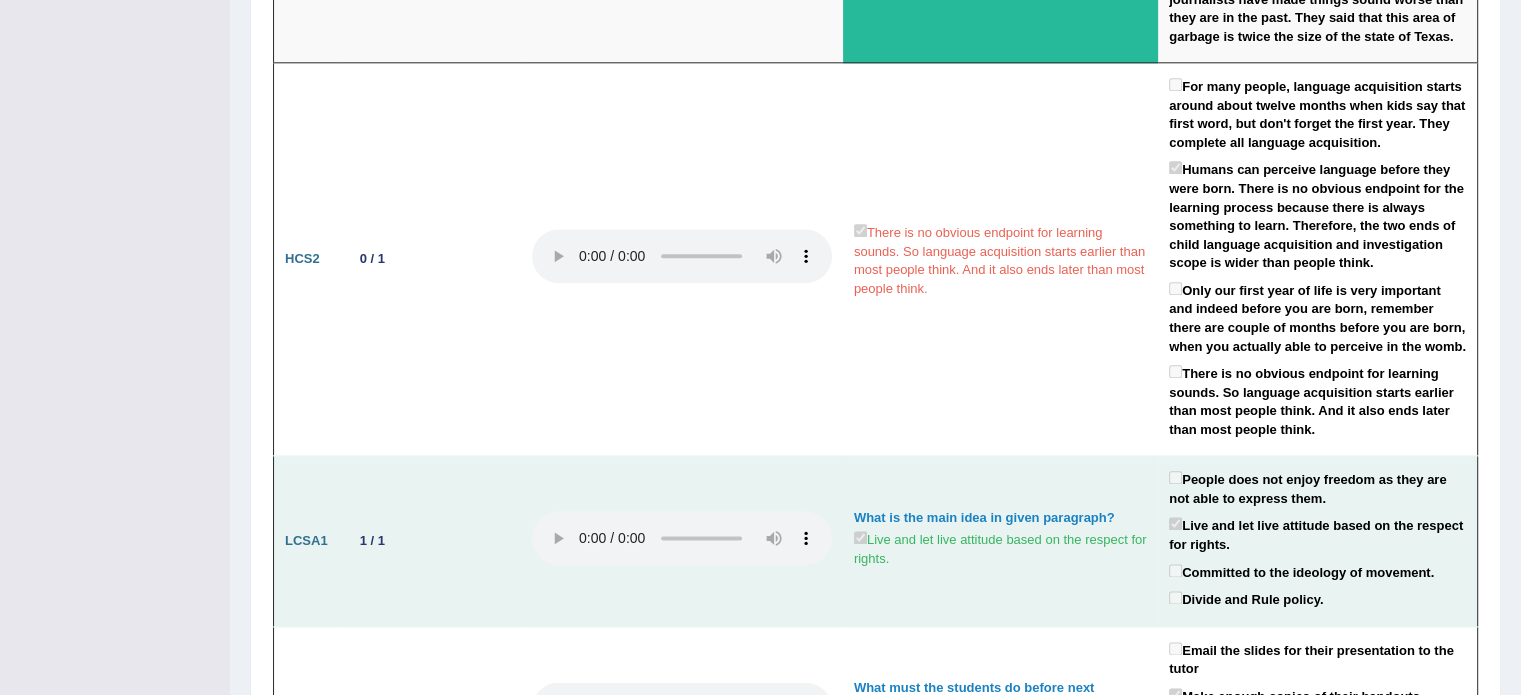 click on "1 / 1" at bounding box center (431, 541) 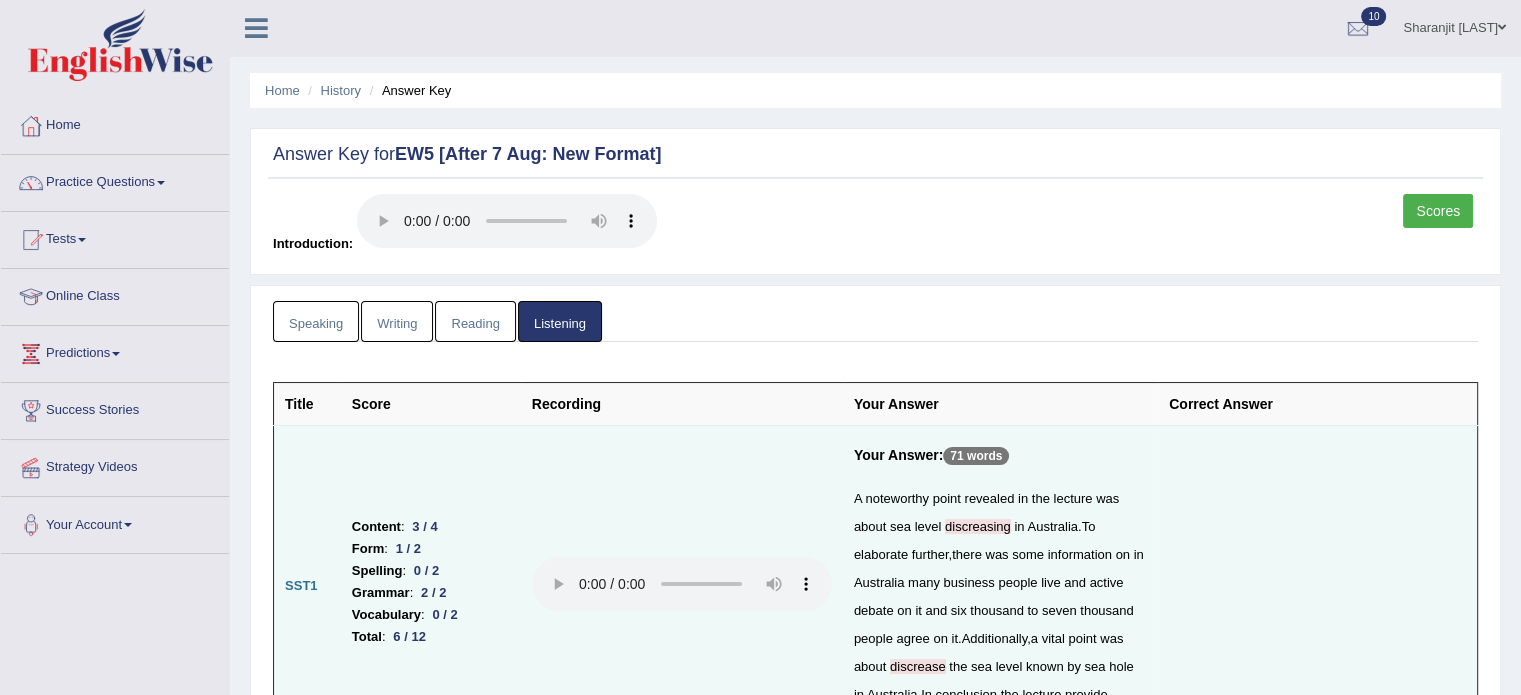 scroll, scrollTop: 0, scrollLeft: 0, axis: both 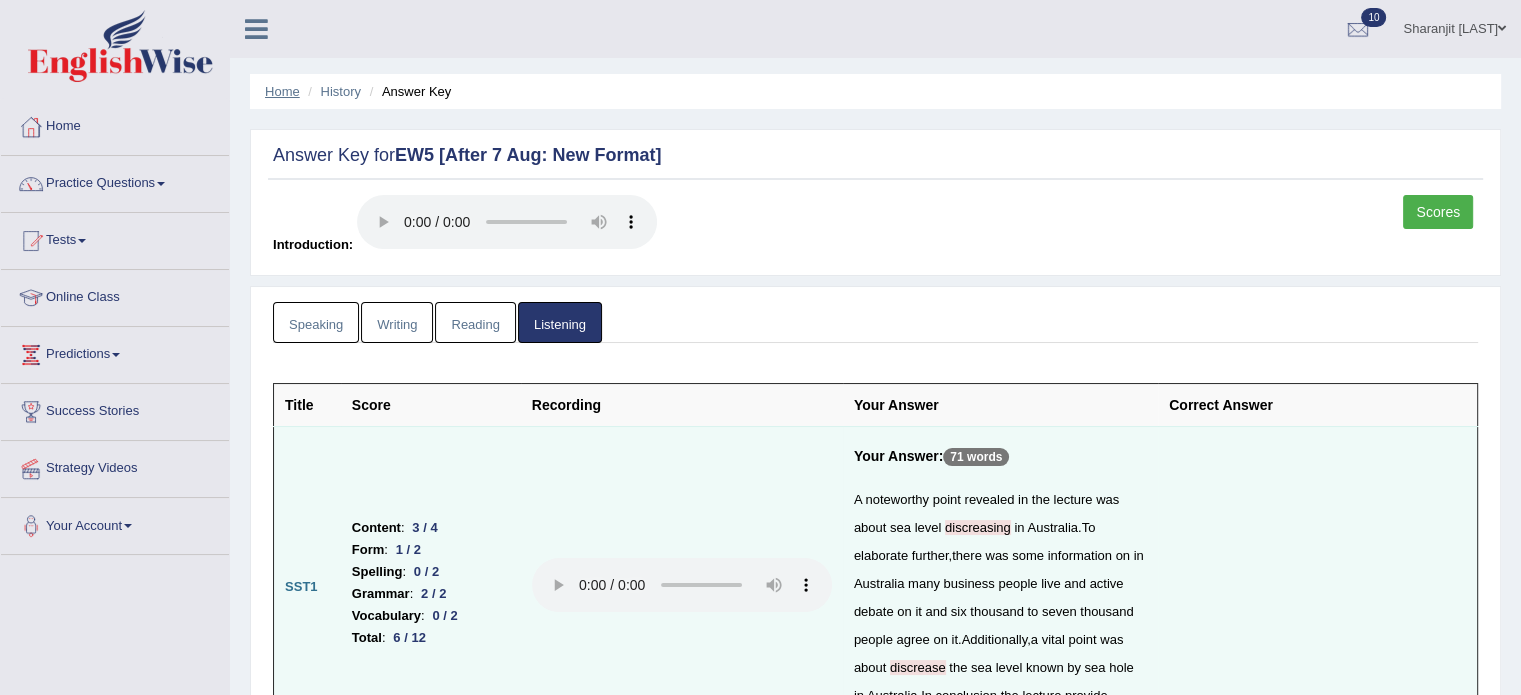 click on "Home" at bounding box center [282, 91] 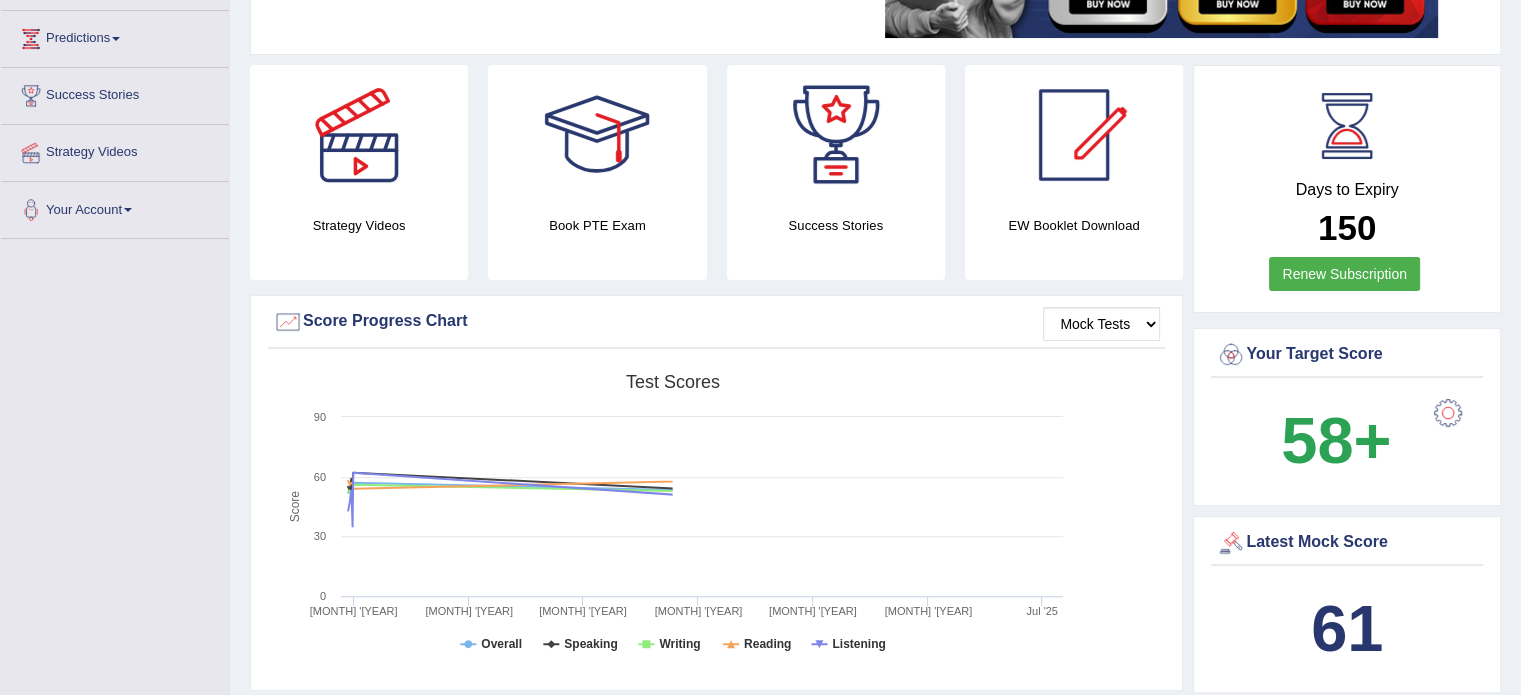 scroll, scrollTop: 690, scrollLeft: 0, axis: vertical 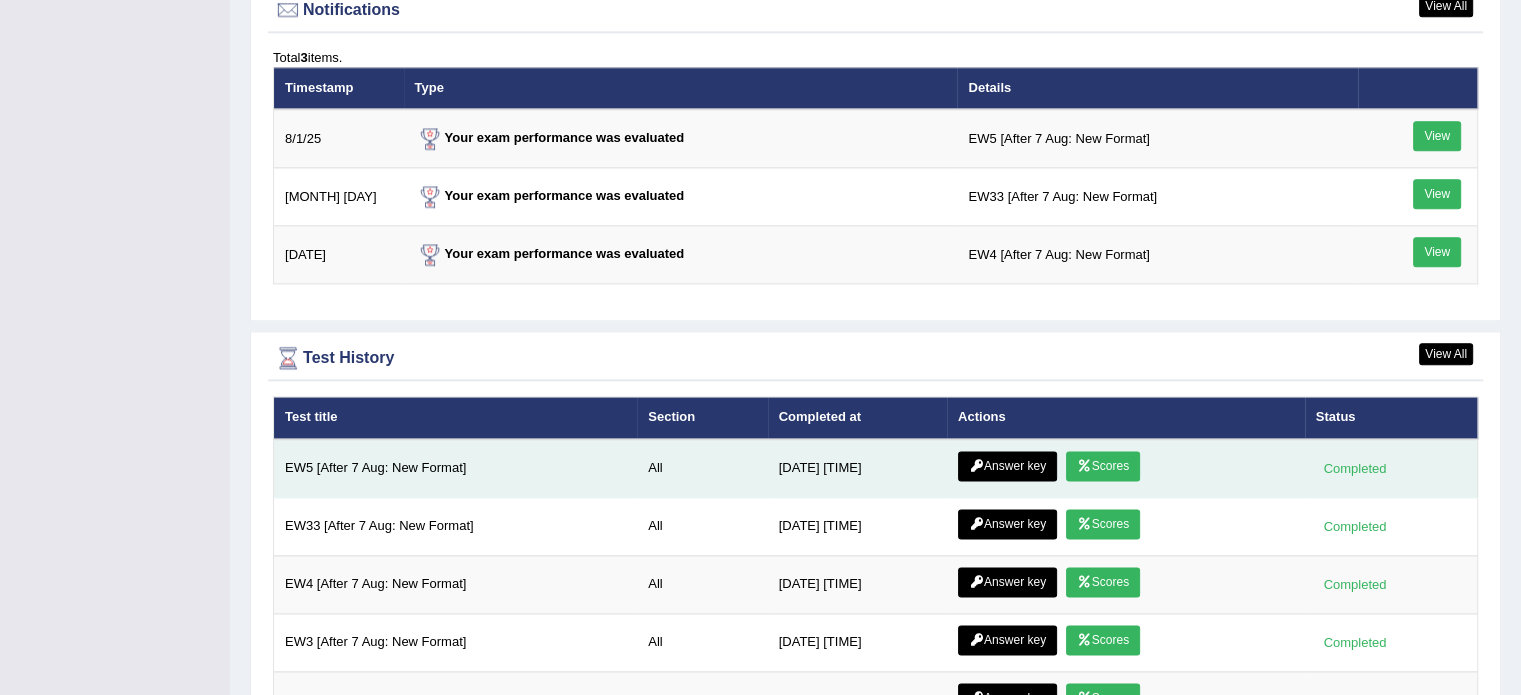 click at bounding box center [1084, 466] 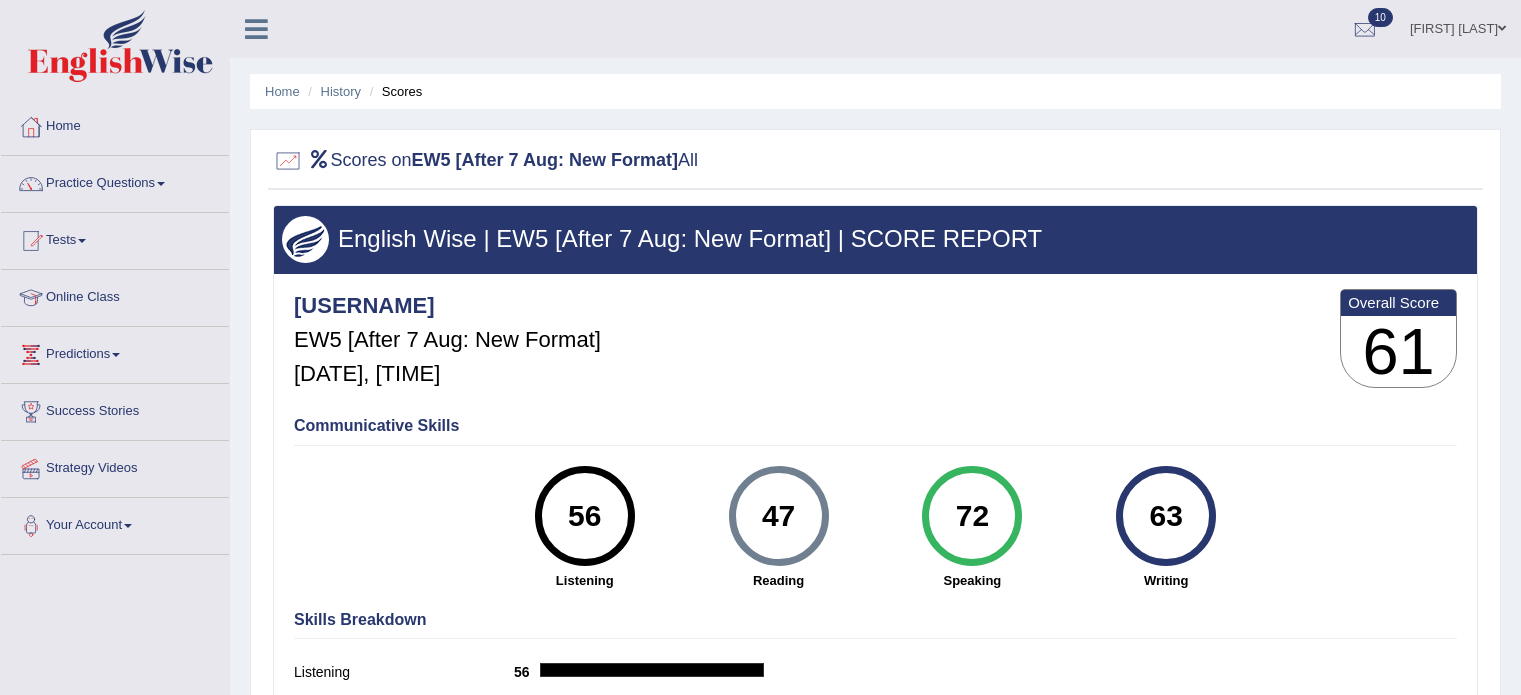 scroll, scrollTop: 0, scrollLeft: 0, axis: both 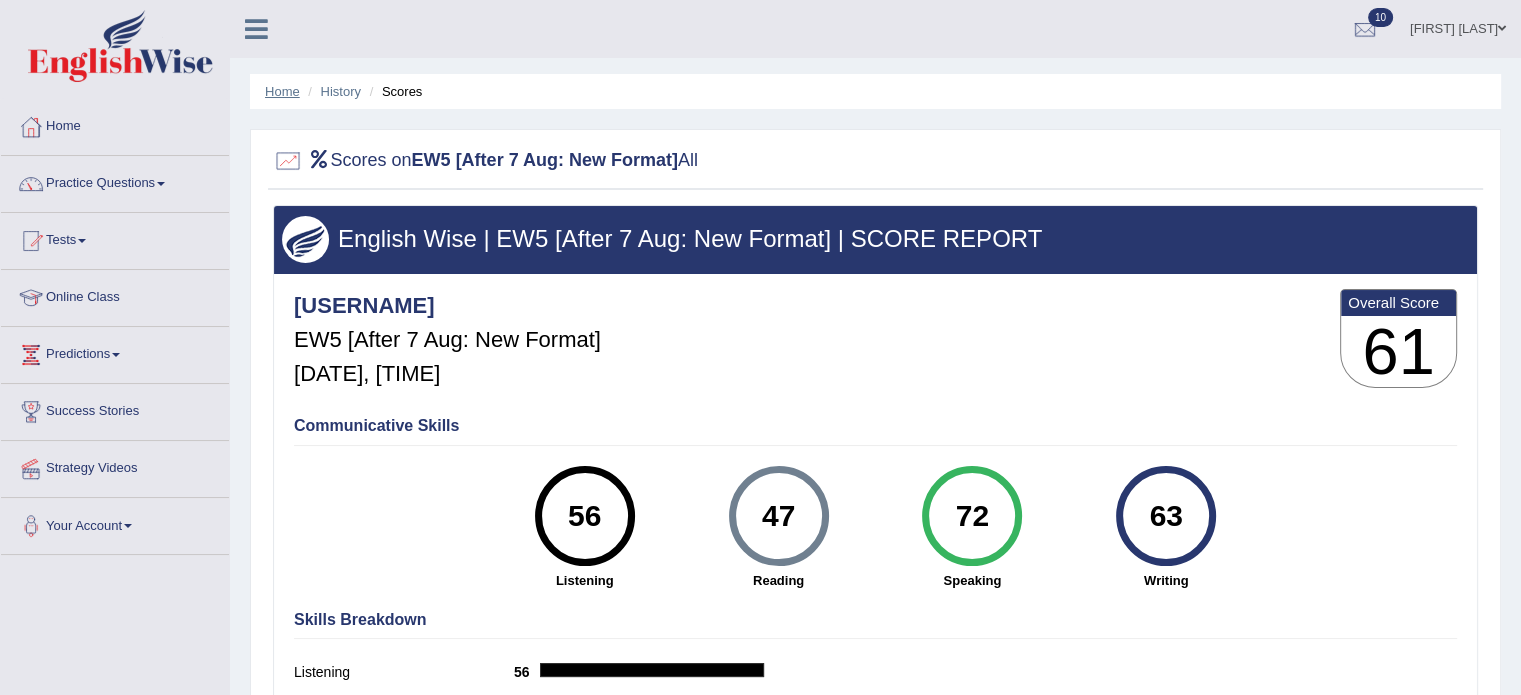 click on "Home" at bounding box center (282, 91) 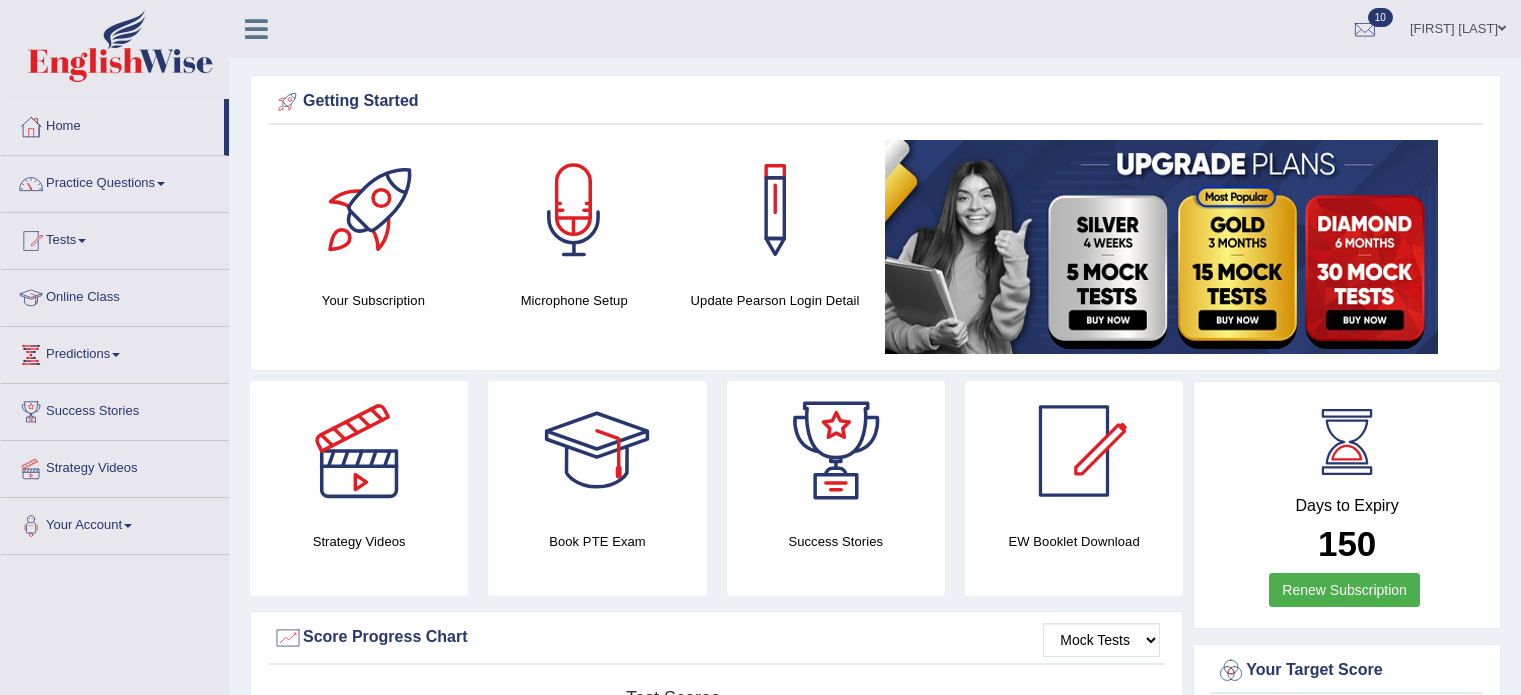 scroll, scrollTop: 0, scrollLeft: 0, axis: both 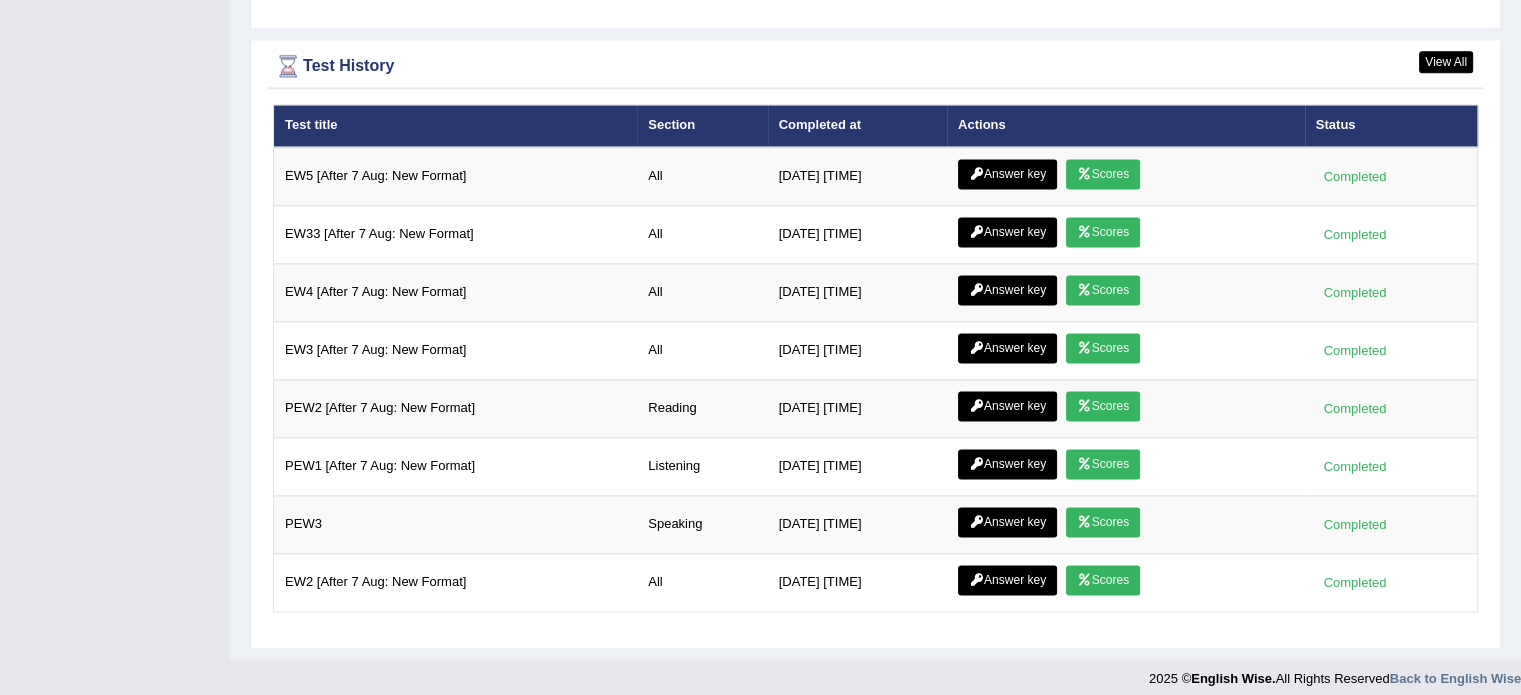 click on "Toggle navigation
Home
Practice Questions   Speaking Practice Read Aloud
Repeat Sentence
Describe Image
Re-tell Lecture
Answer Short Question
Summarize Group Discussion
Respond To A Situation
Writing Practice  Summarize Written Text
Write Essay
Reading Practice  Reading & Writing: Fill In The Blanks
Choose Multiple Answers
Re-order Paragraphs
Fill In The Blanks
Choose Single Answer
Listening Practice  Summarize Spoken Text
Highlight Incorrect Words
Highlight Correct Summary
Select Missing Word
Choose Single Answer
Choose Multiple Answers
Fill In The Blanks
Write From Dictation
Pronunciation
Tests  Take Practice Sectional Test
Take Mock Test" at bounding box center [760, -1029] 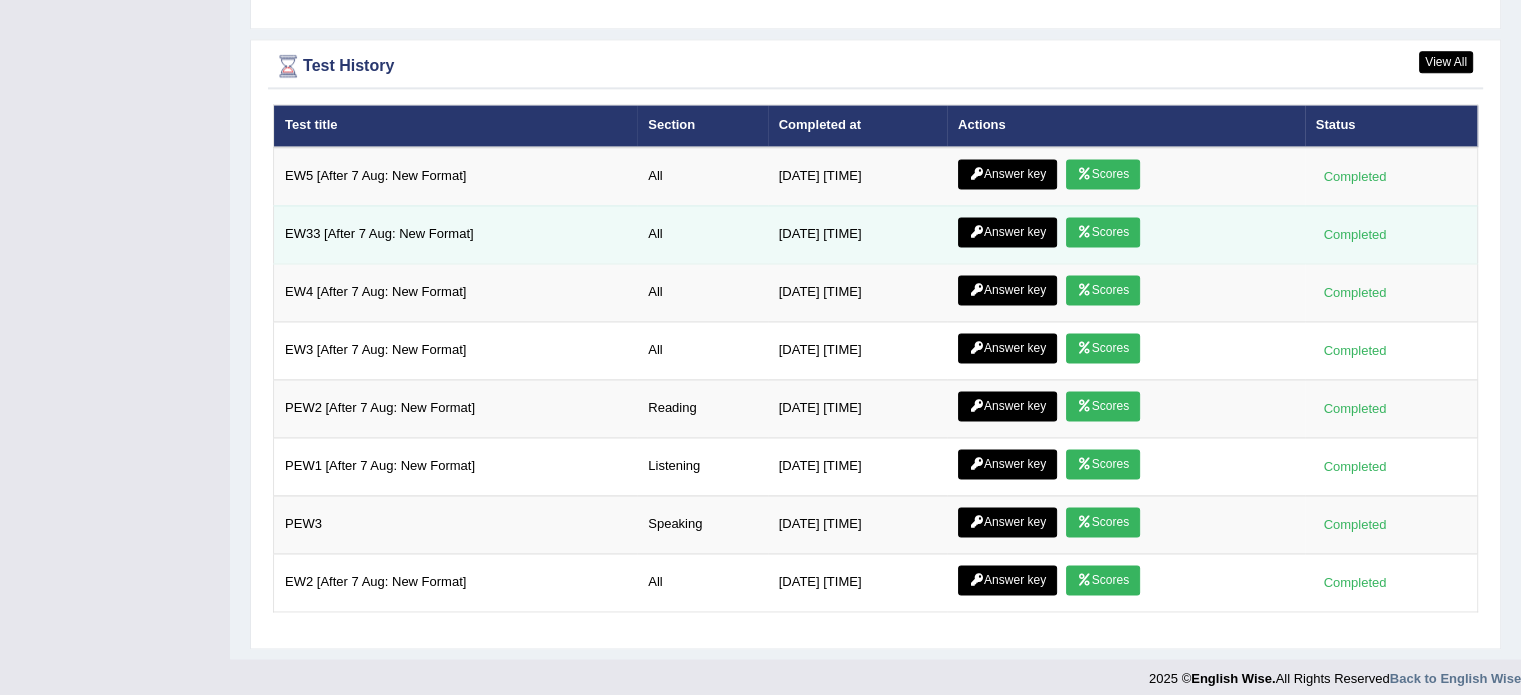 click on "Scores" at bounding box center (1103, 232) 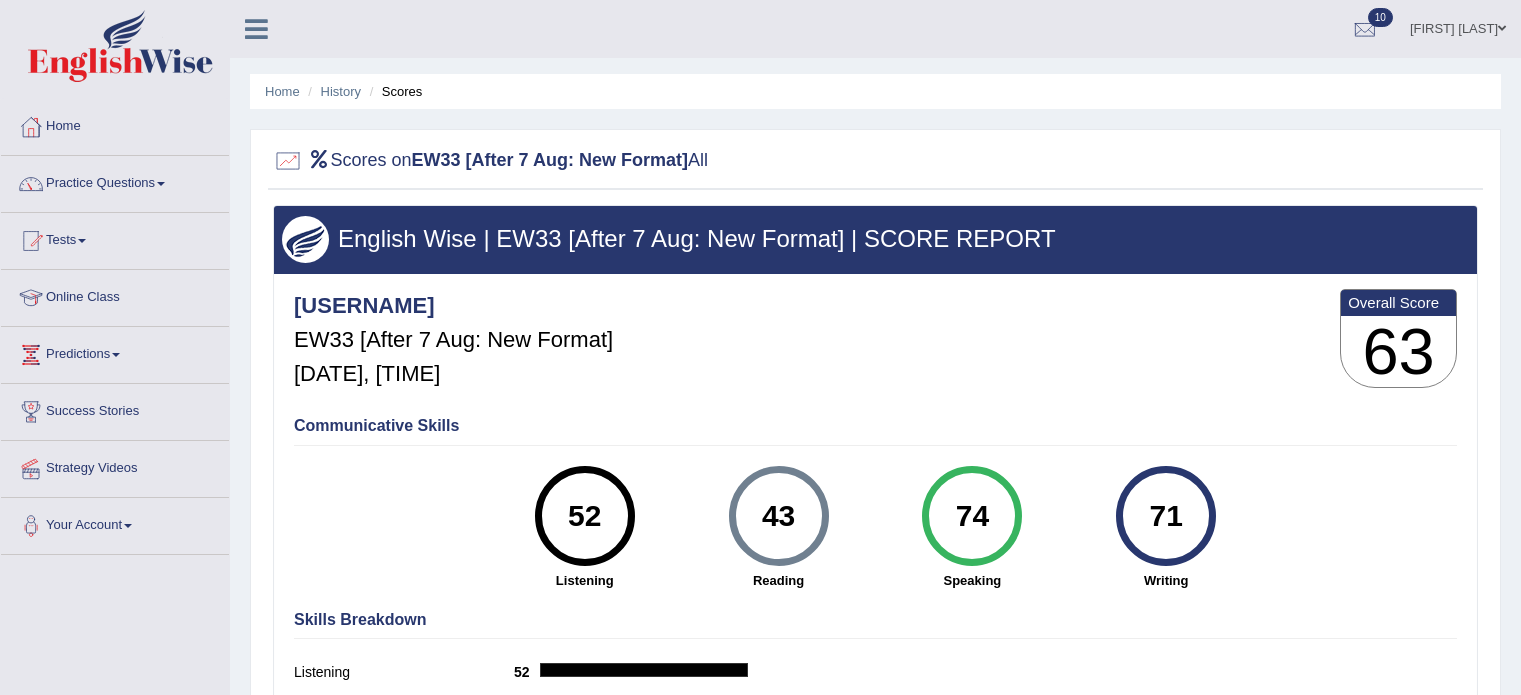 scroll, scrollTop: 0, scrollLeft: 0, axis: both 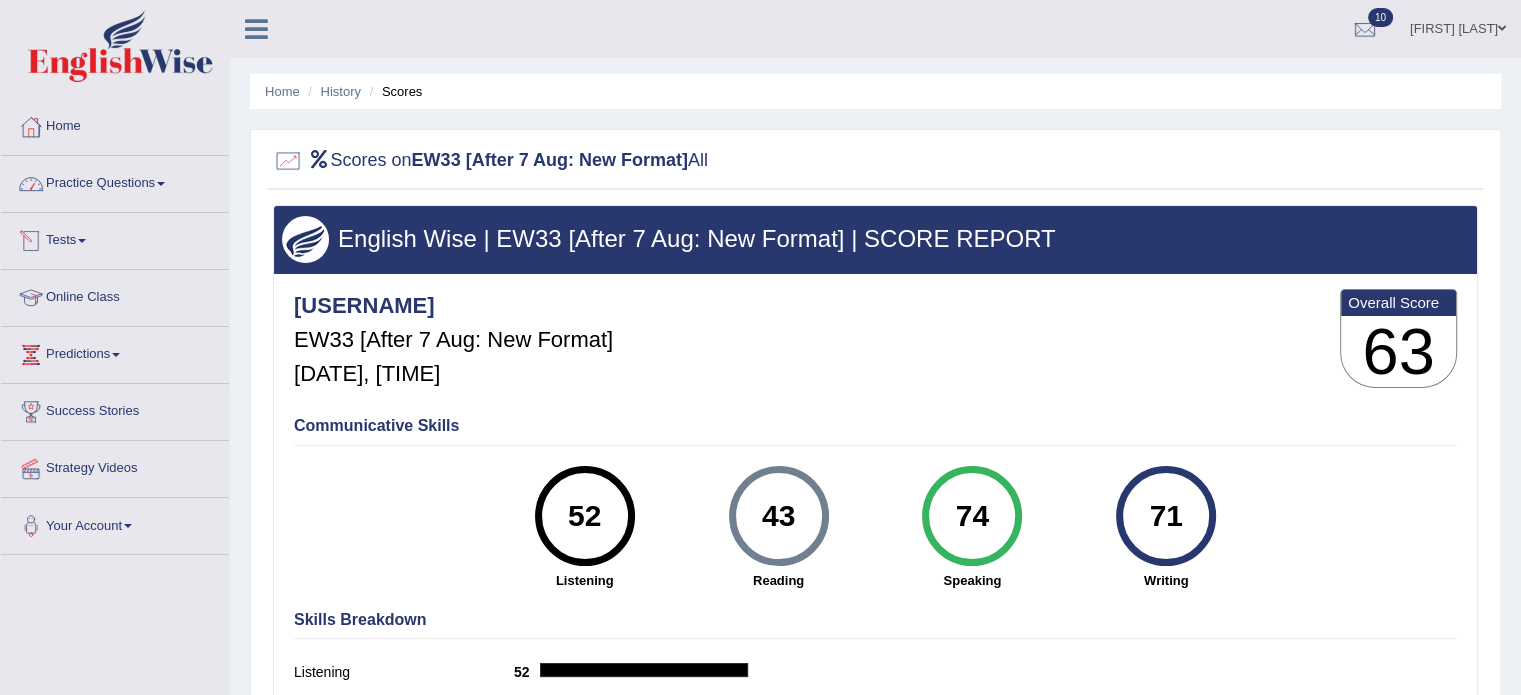 click on "Tests" at bounding box center [115, 238] 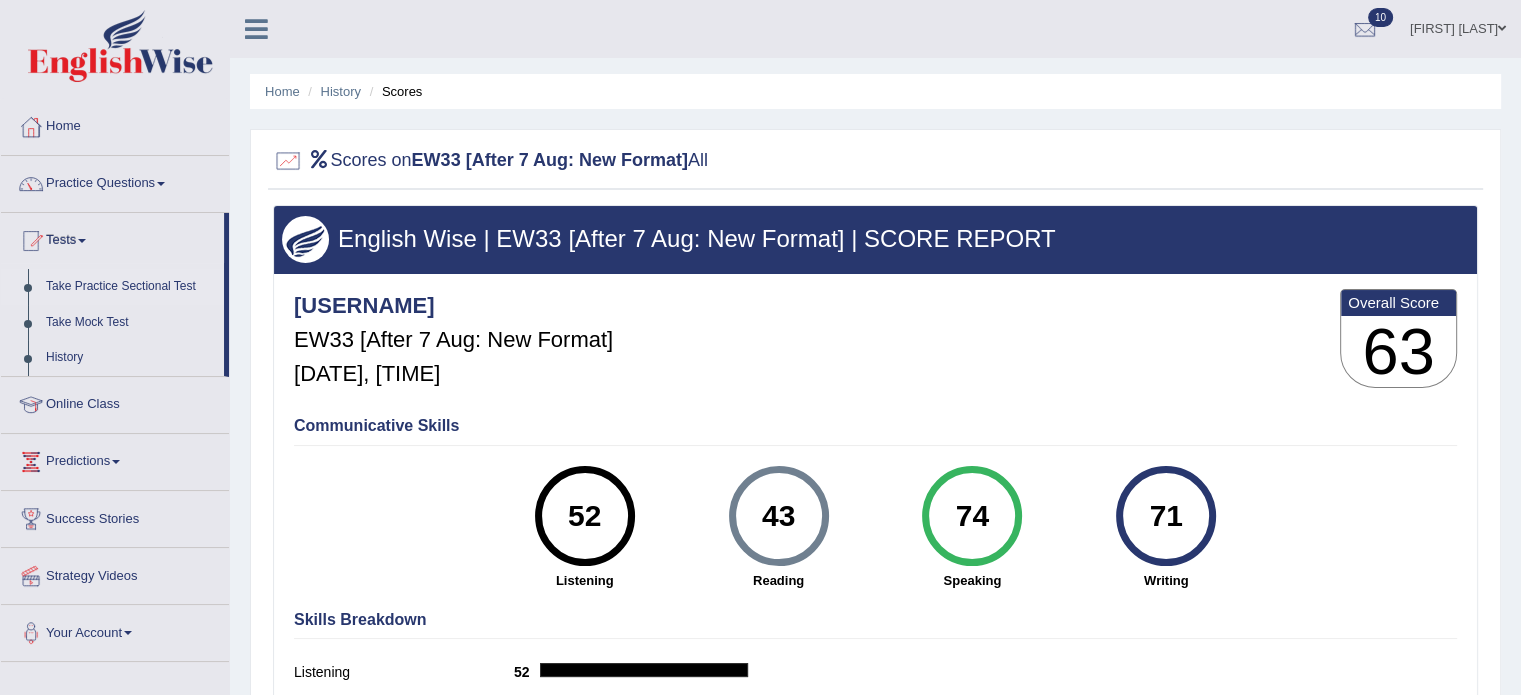 click on "Take Practice Sectional Test" at bounding box center (130, 287) 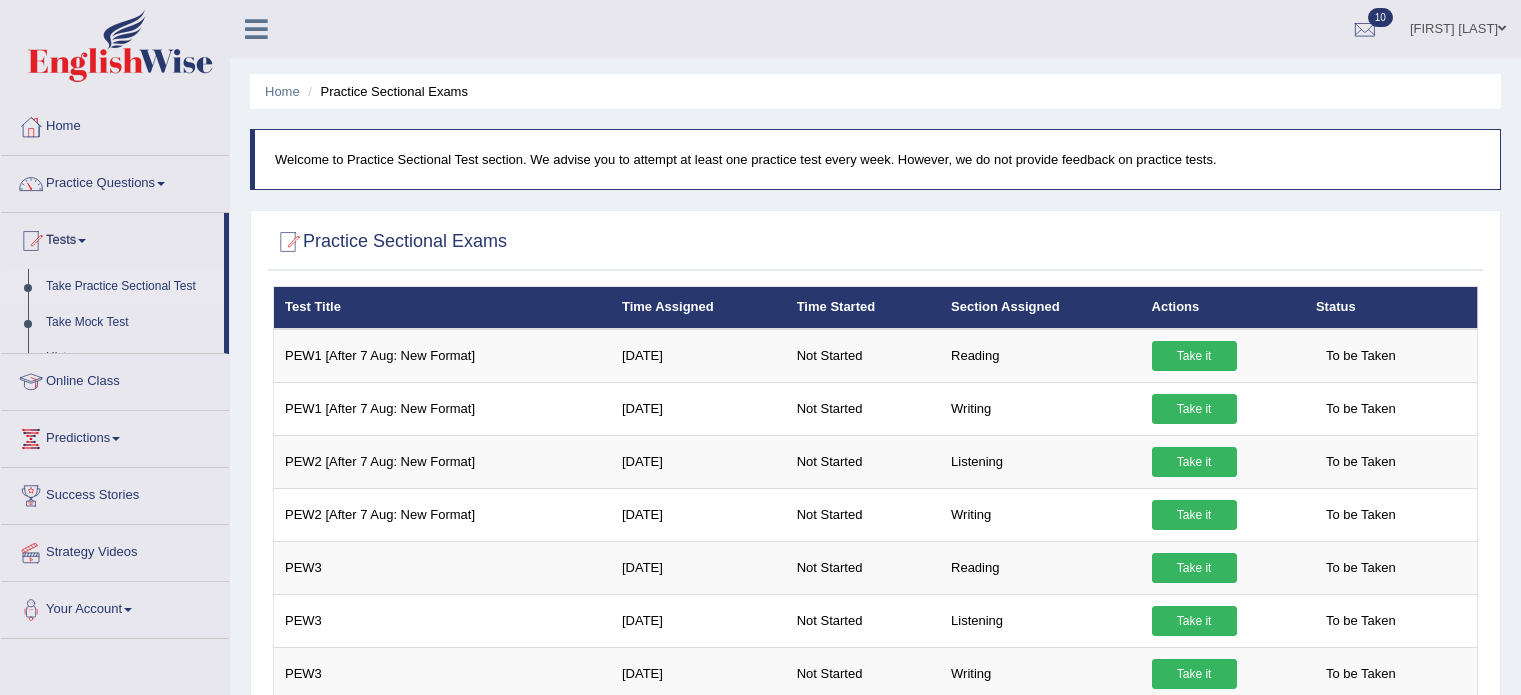 scroll, scrollTop: 0, scrollLeft: 0, axis: both 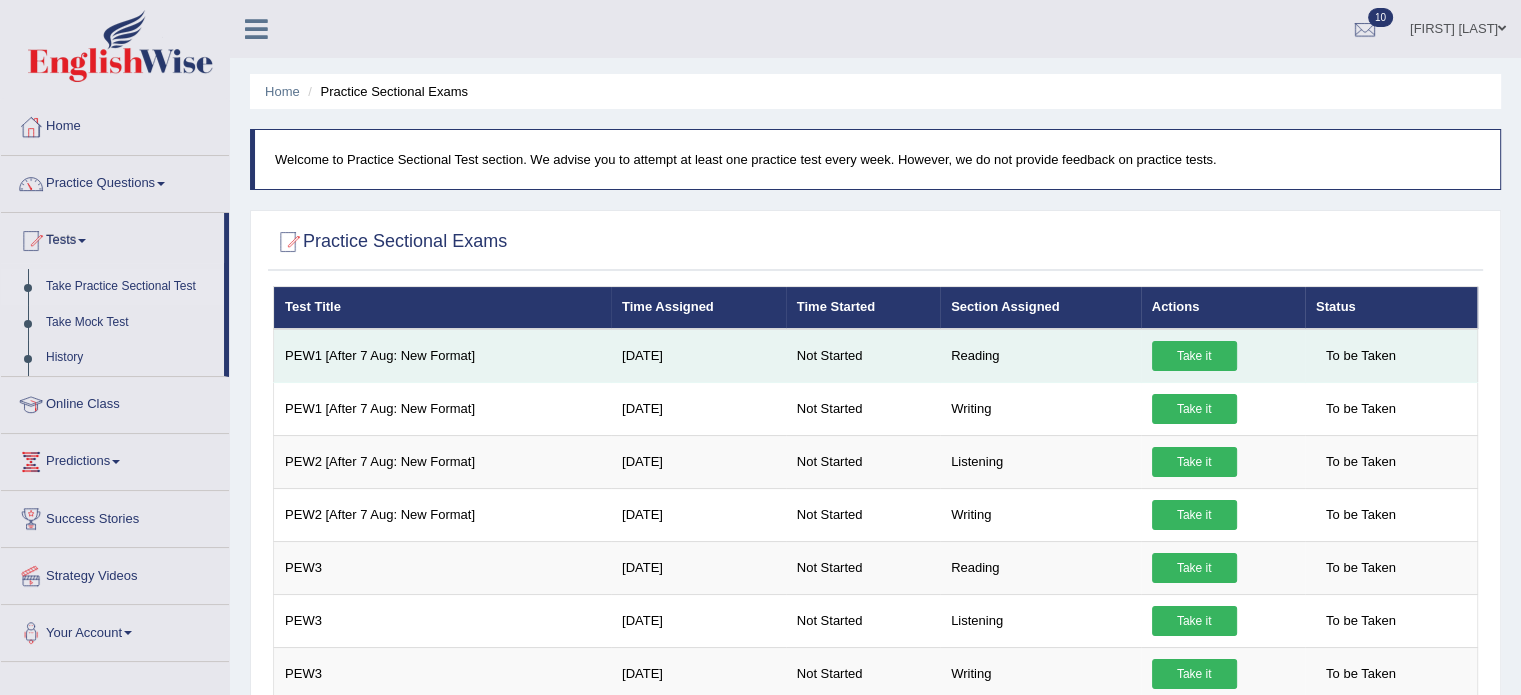 click on "Take it" at bounding box center [1194, 356] 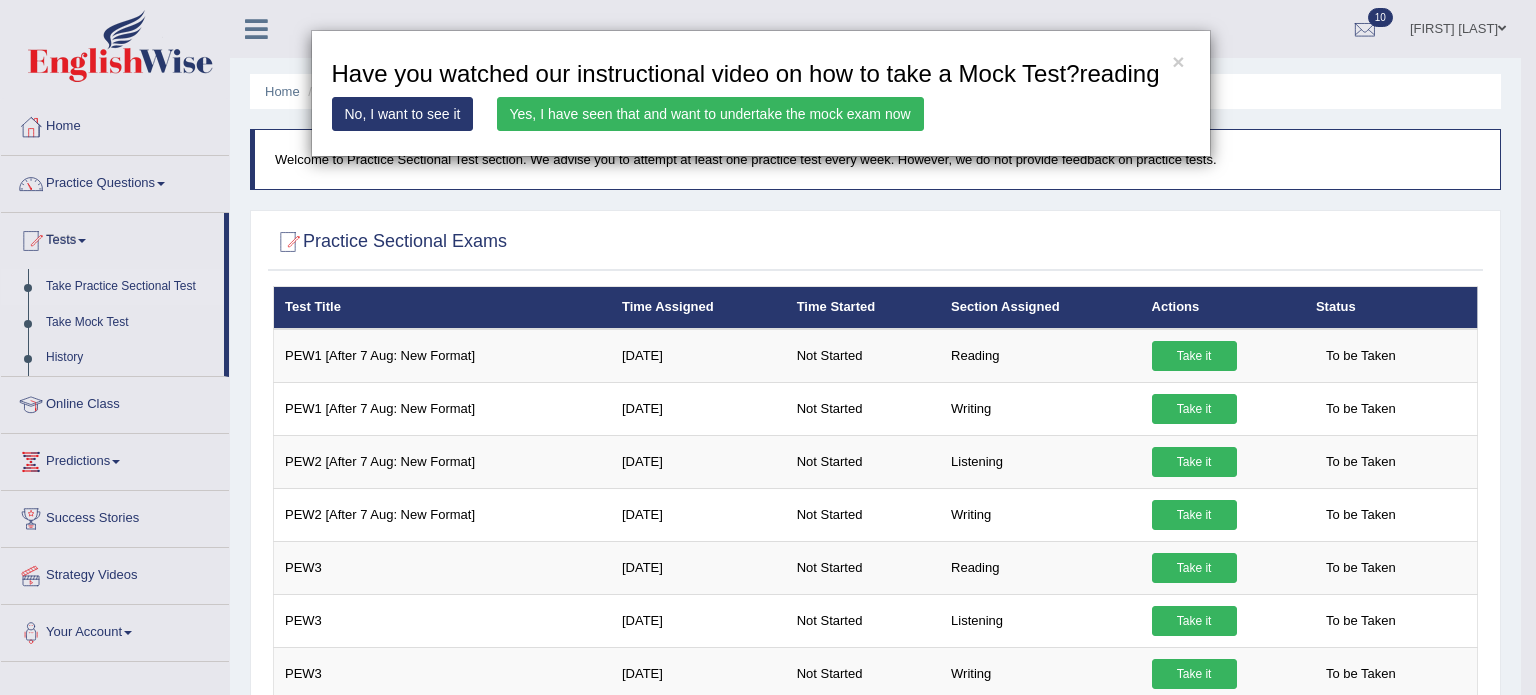 click on "Yes, I have seen that and want to undertake the mock exam now" at bounding box center (710, 114) 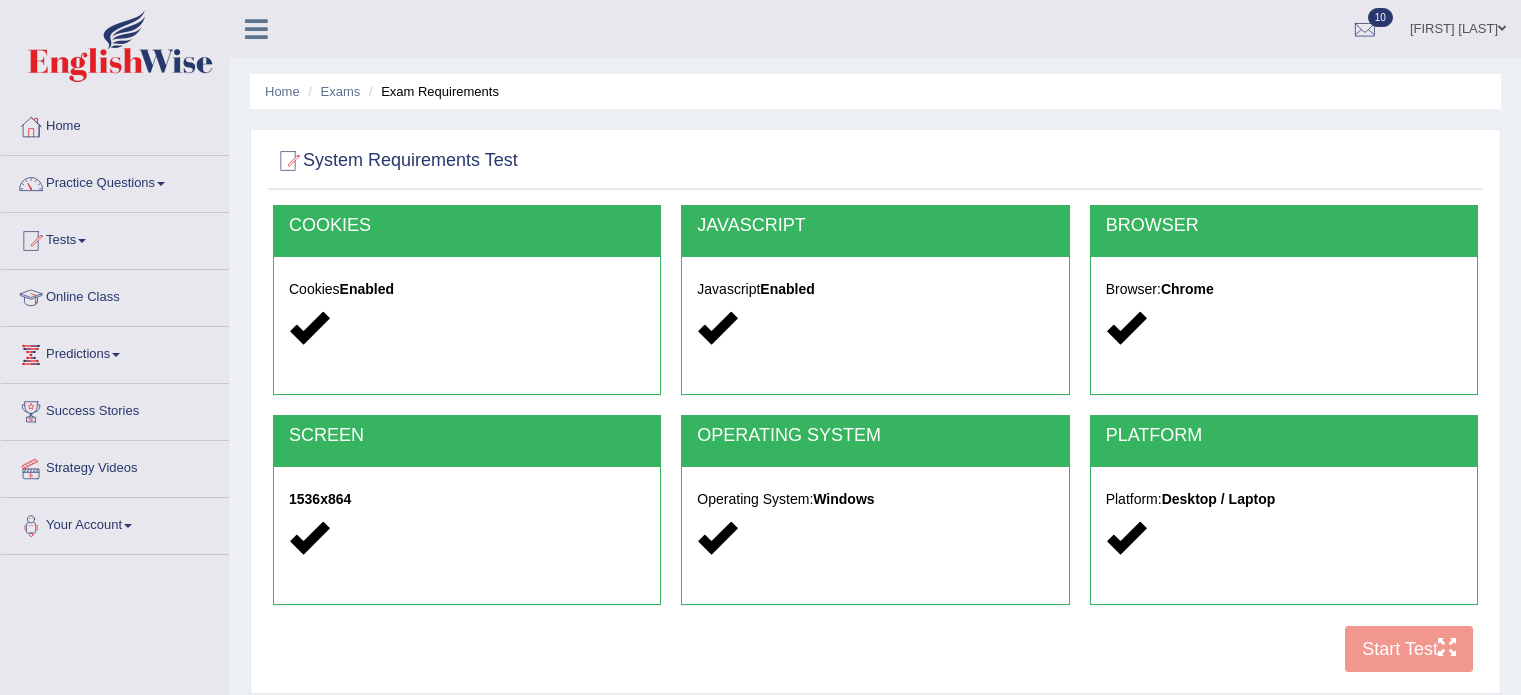 scroll, scrollTop: 0, scrollLeft: 0, axis: both 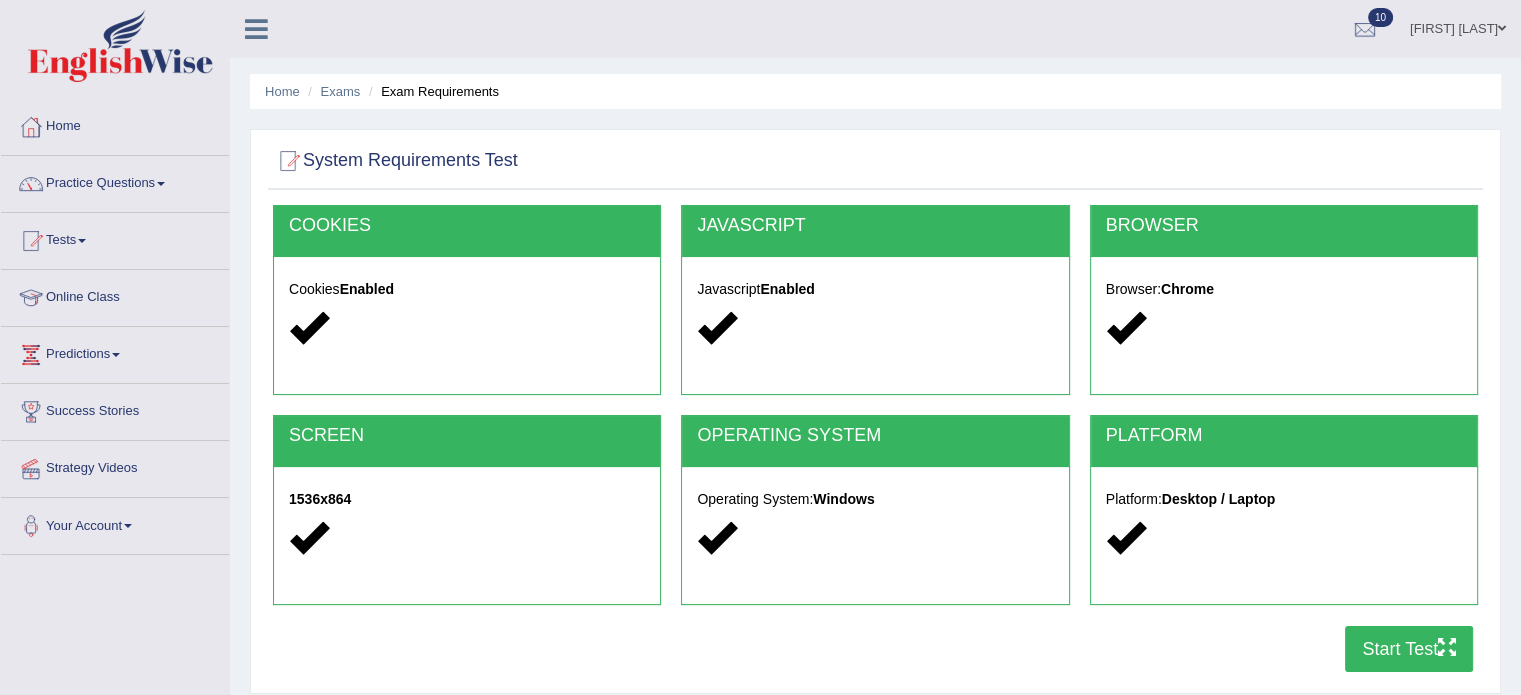 click on "Start Test" at bounding box center (1409, 649) 